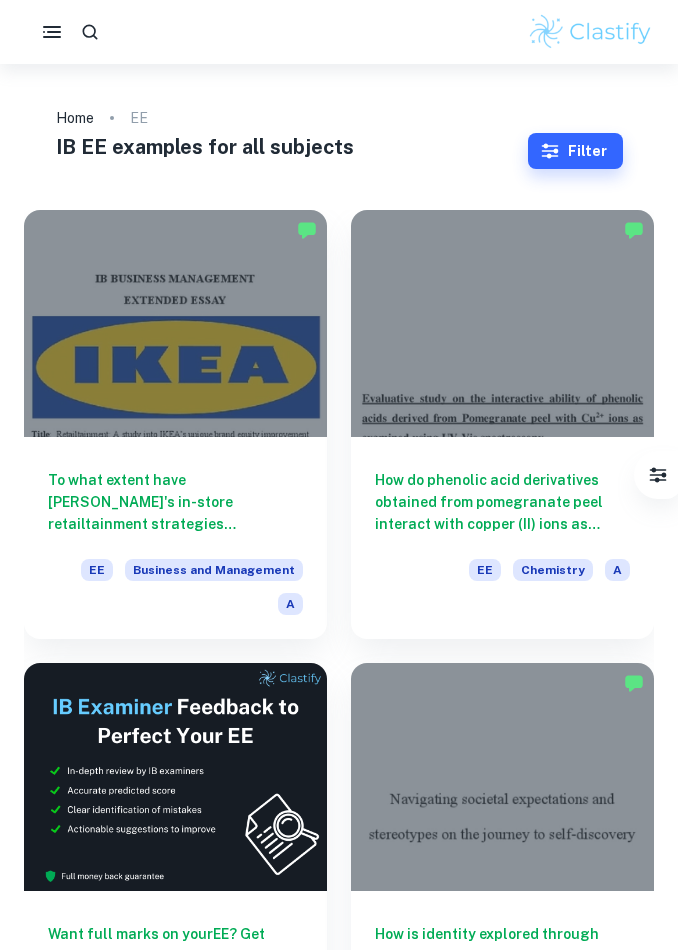 scroll, scrollTop: 0, scrollLeft: 0, axis: both 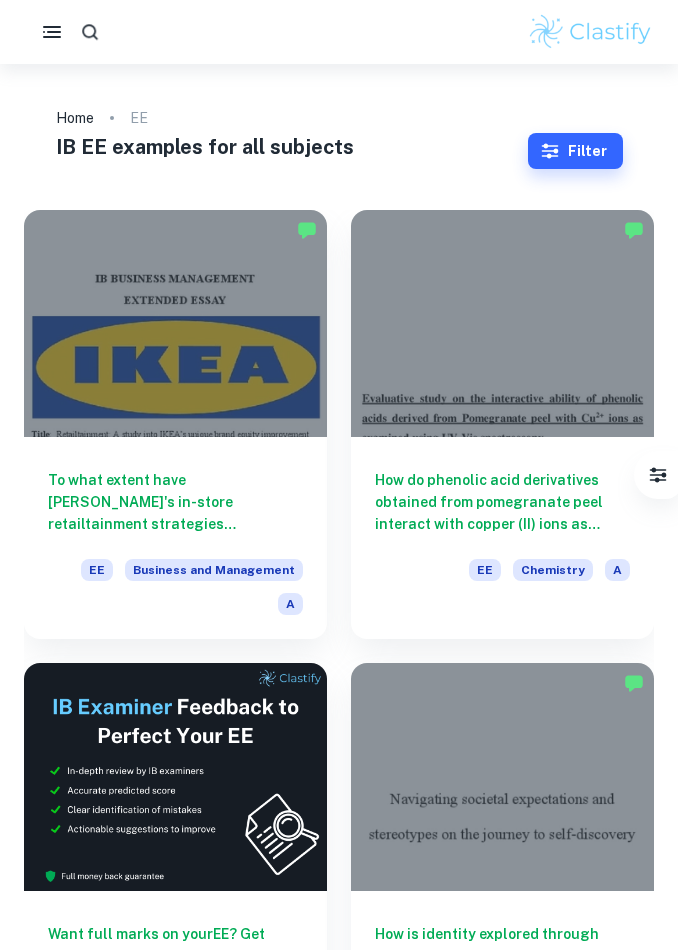 click 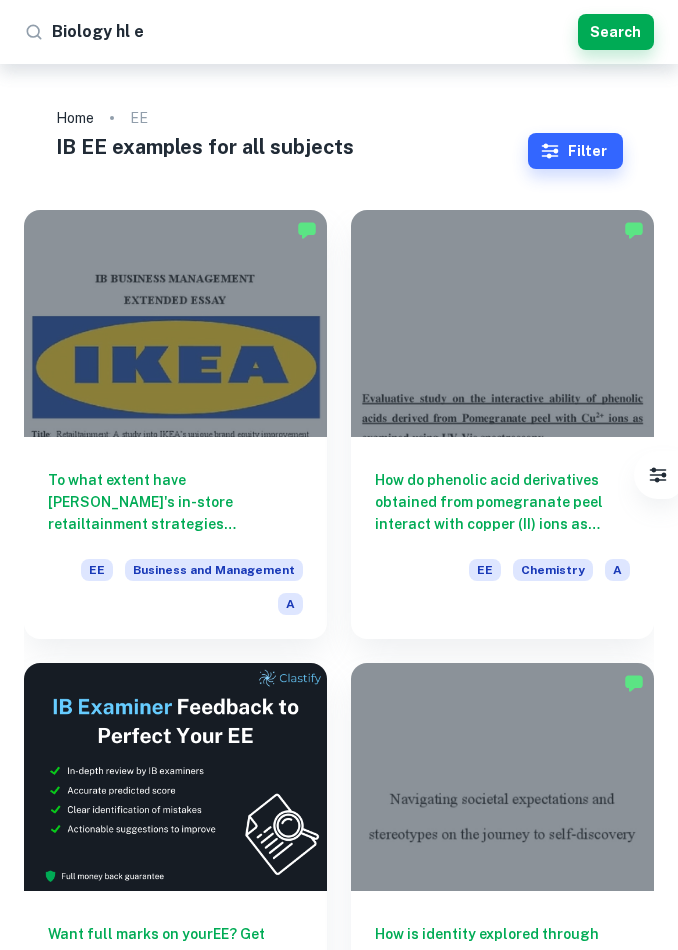 type on "Biology hl ee" 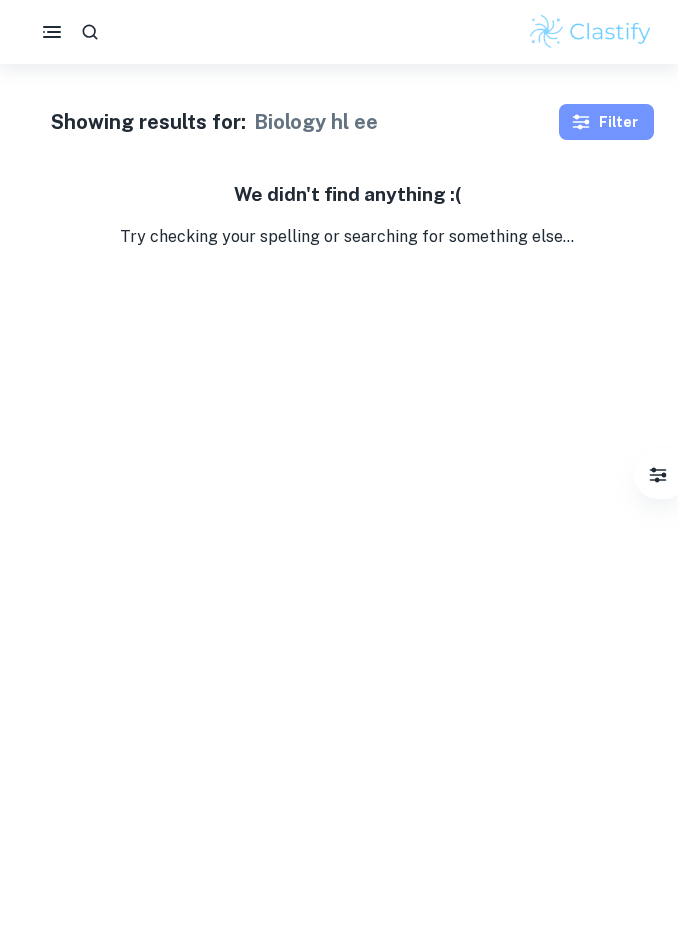 click on "Filter" at bounding box center [606, 122] 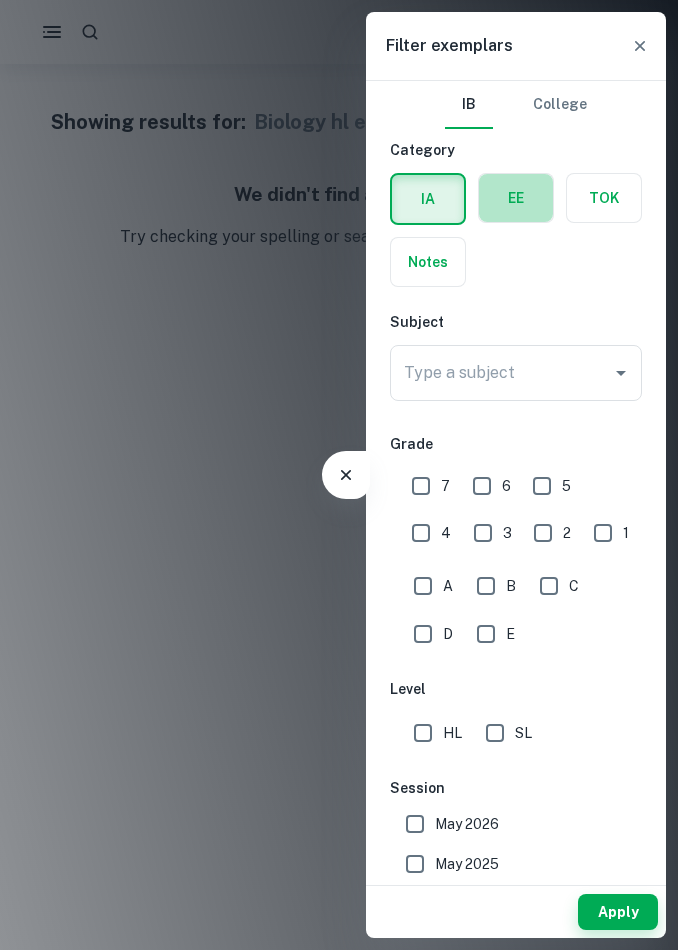 click at bounding box center [516, 198] 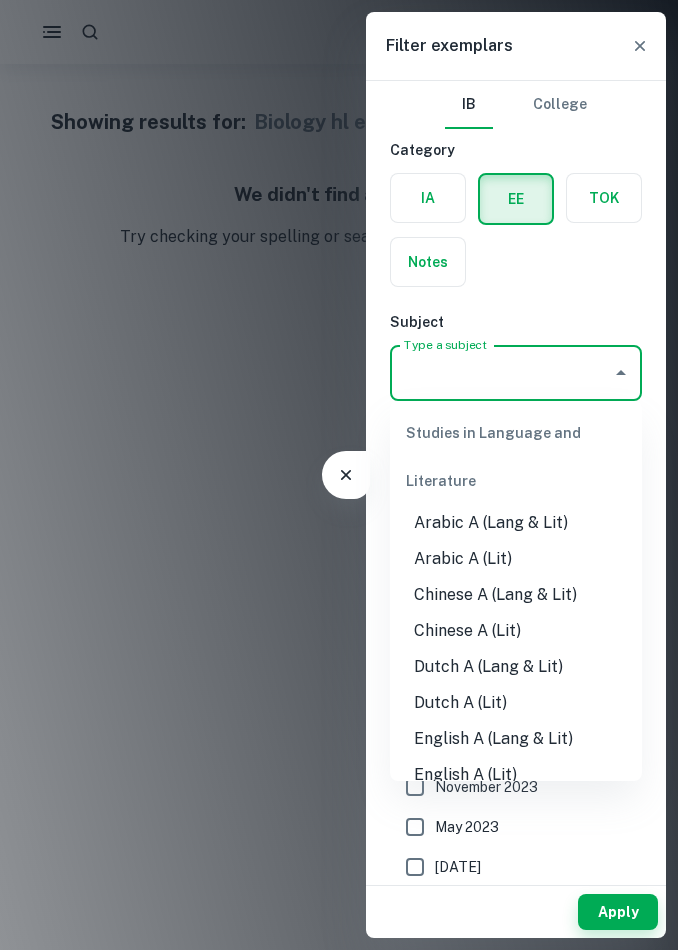 click on "Type a subject" at bounding box center [501, 373] 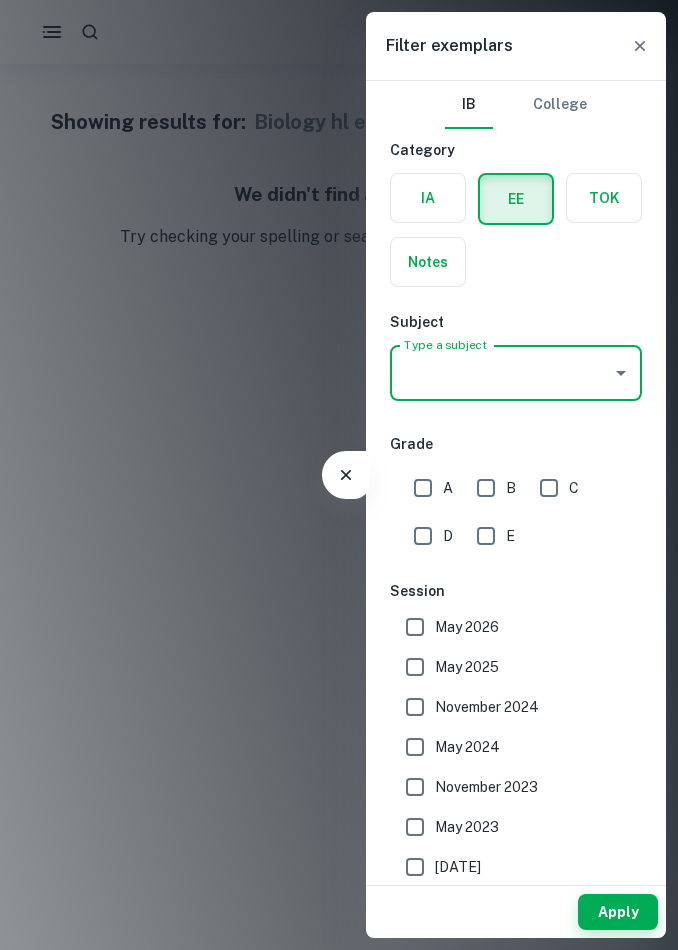 click on "Type a subject" at bounding box center [501, 373] 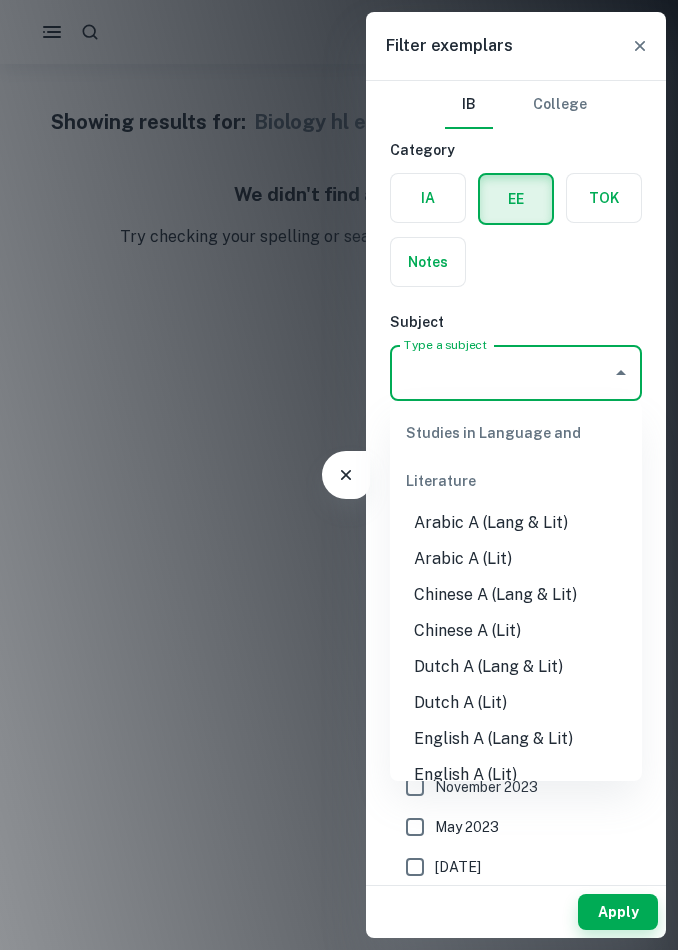 click on "Dutch A (Lang & Lit)" at bounding box center [516, 667] 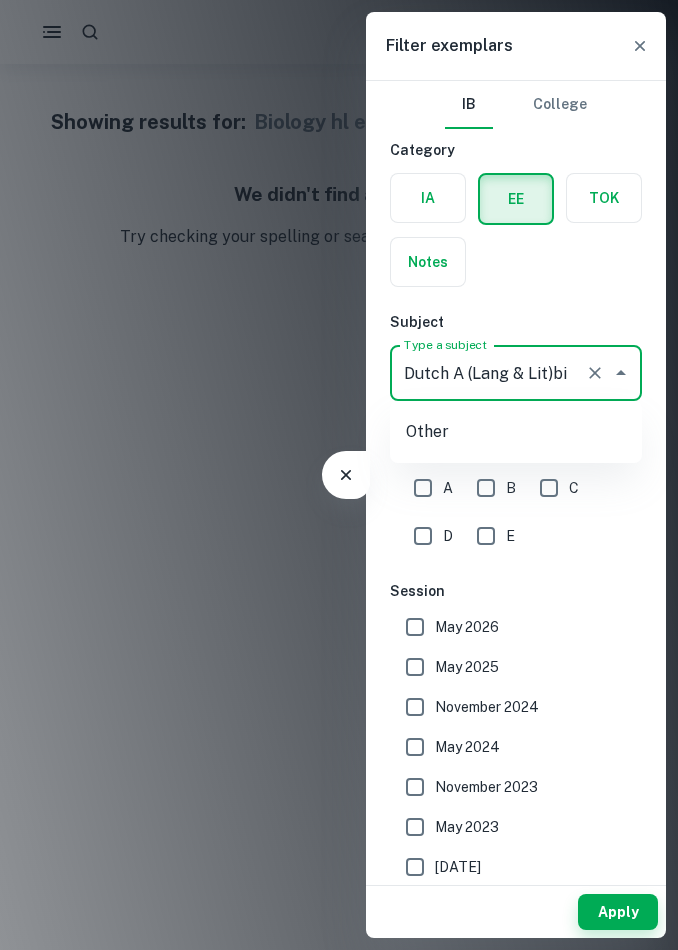 type on "Dutch A (Lang & Lit)b" 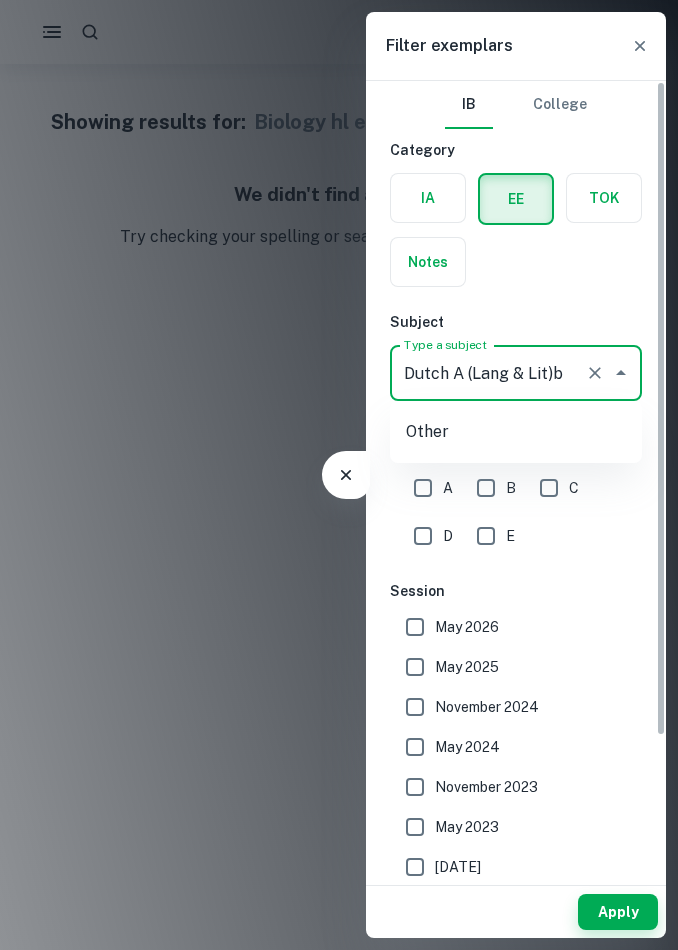 click 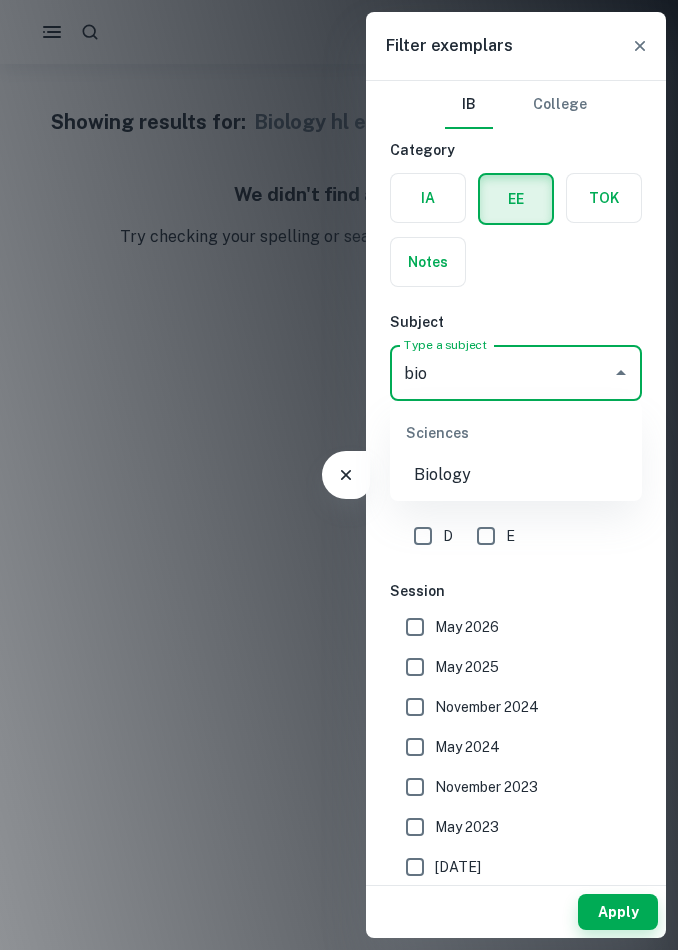 click on "Biology" at bounding box center [516, 475] 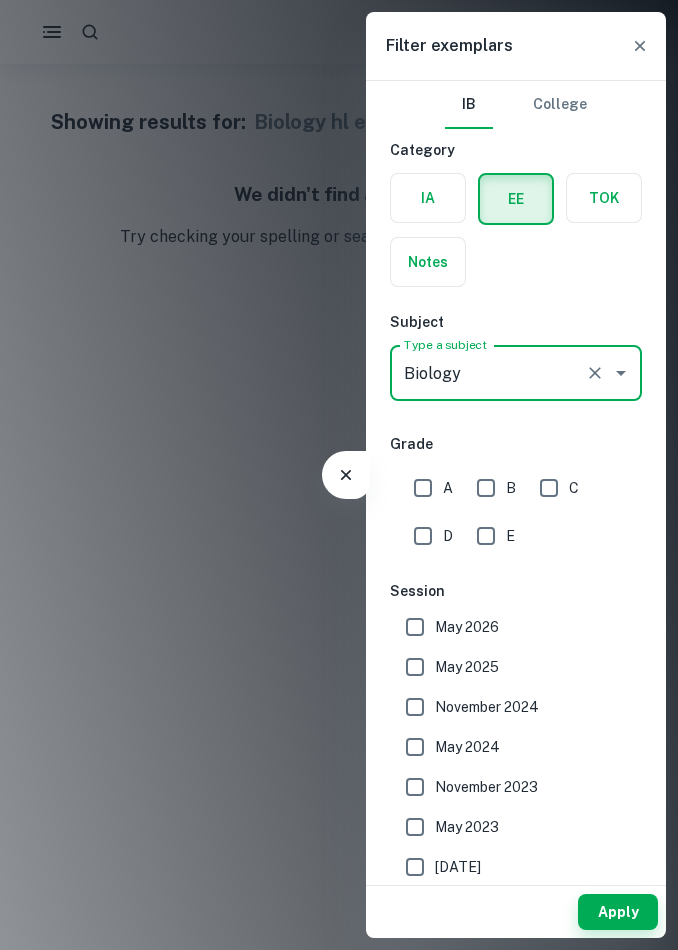 click on "A" at bounding box center [423, 488] 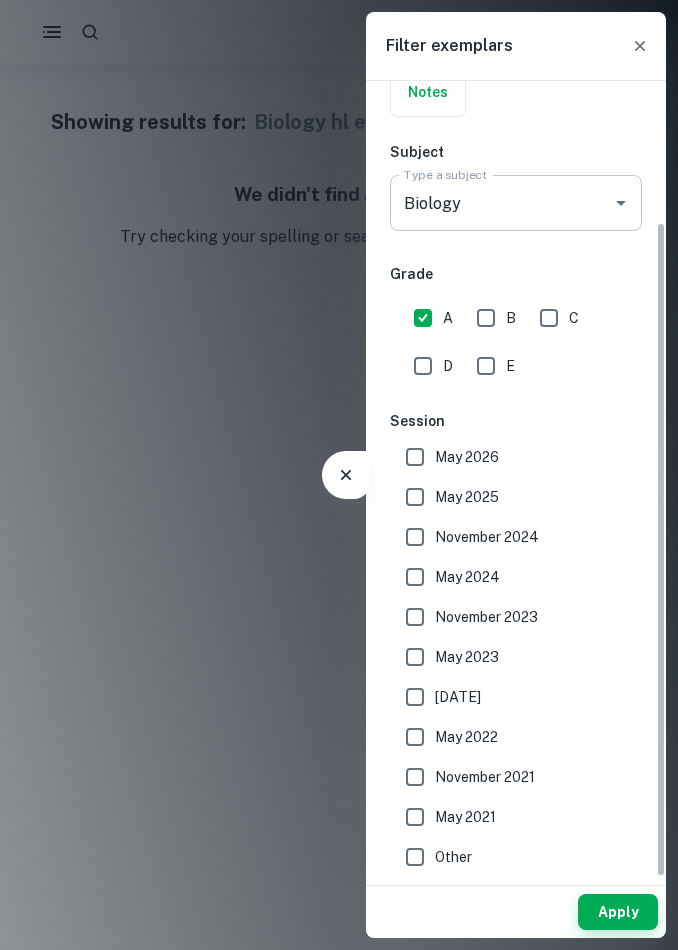 scroll, scrollTop: 170, scrollLeft: 0, axis: vertical 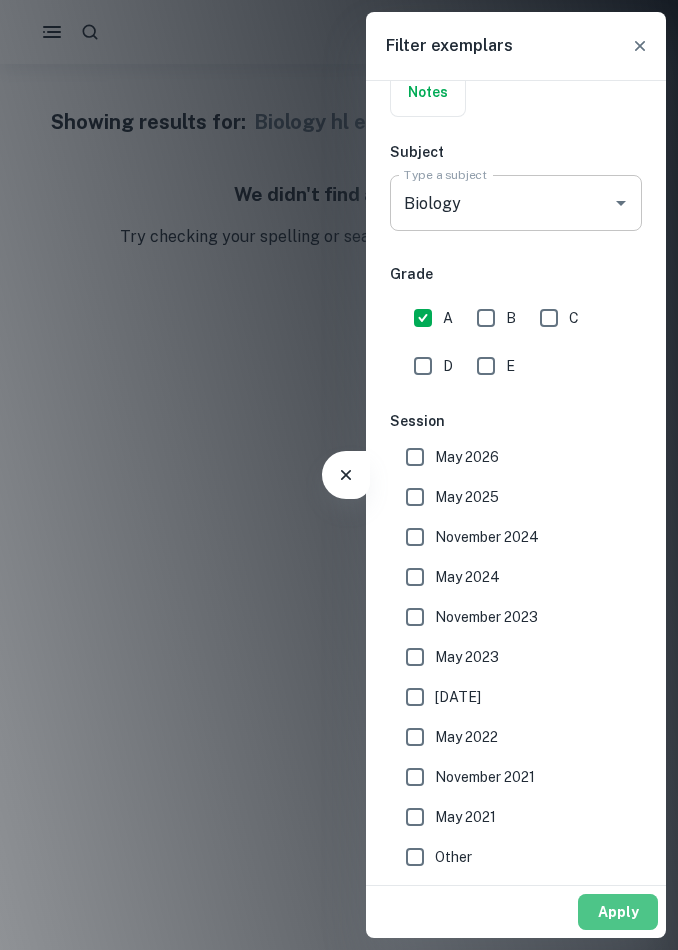 click on "Apply" at bounding box center [618, 912] 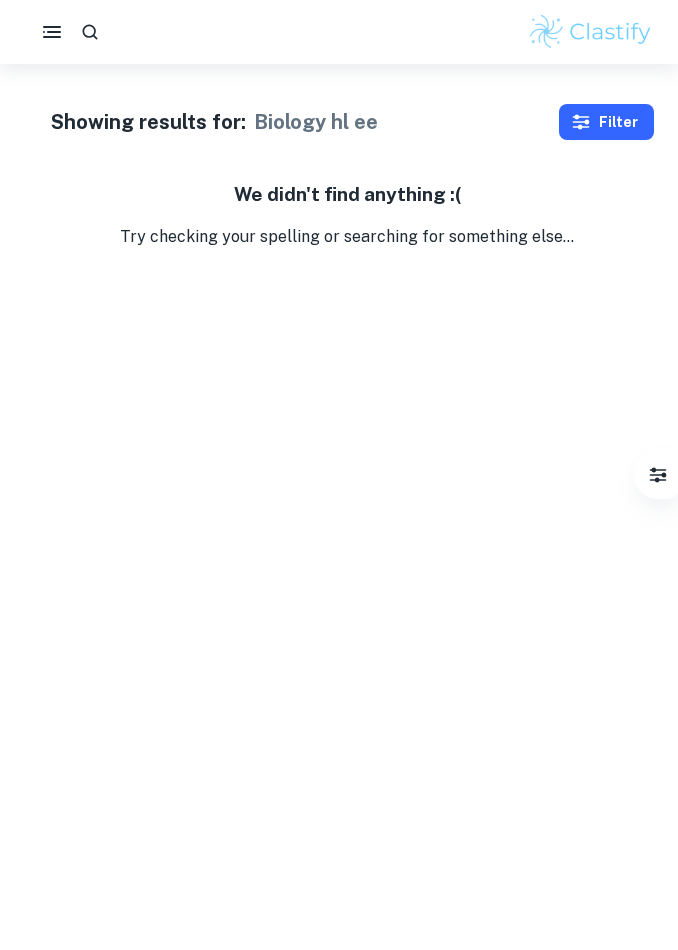 click on "Filter" at bounding box center (606, 122) 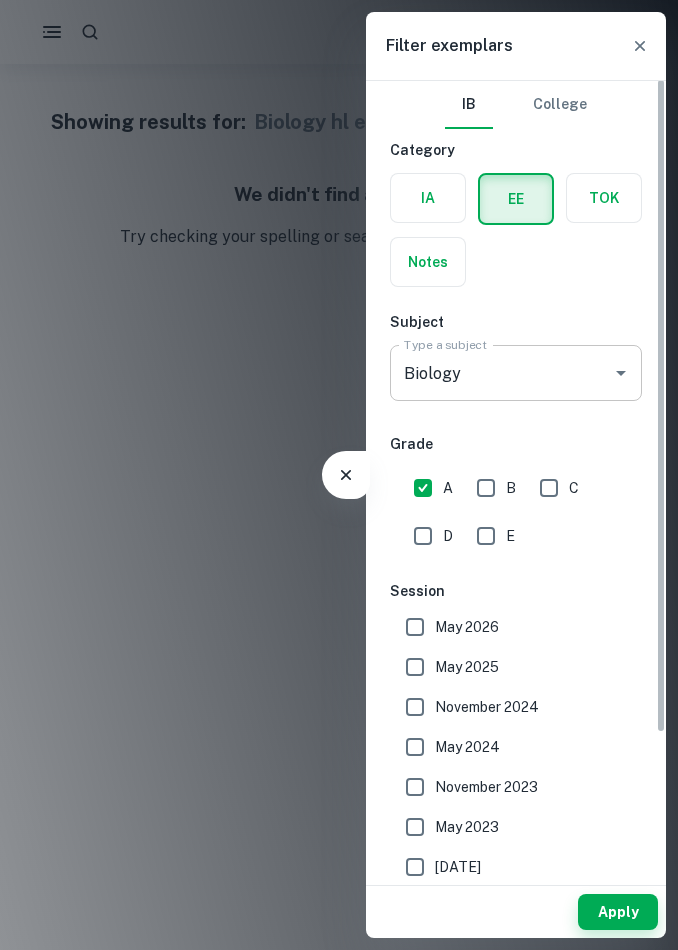scroll, scrollTop: 0, scrollLeft: 0, axis: both 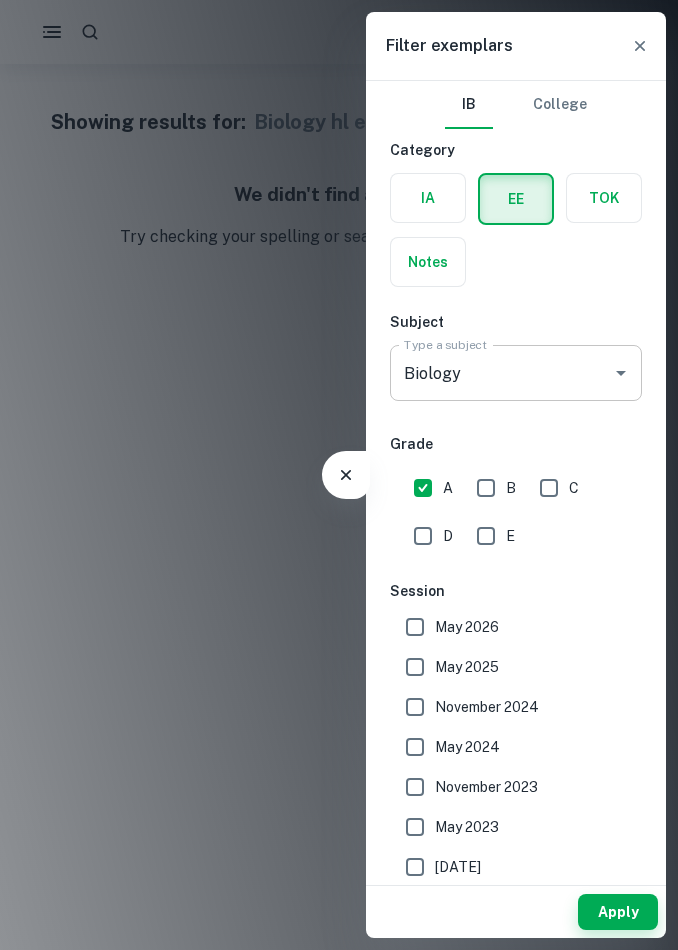 click on "A" at bounding box center [423, 488] 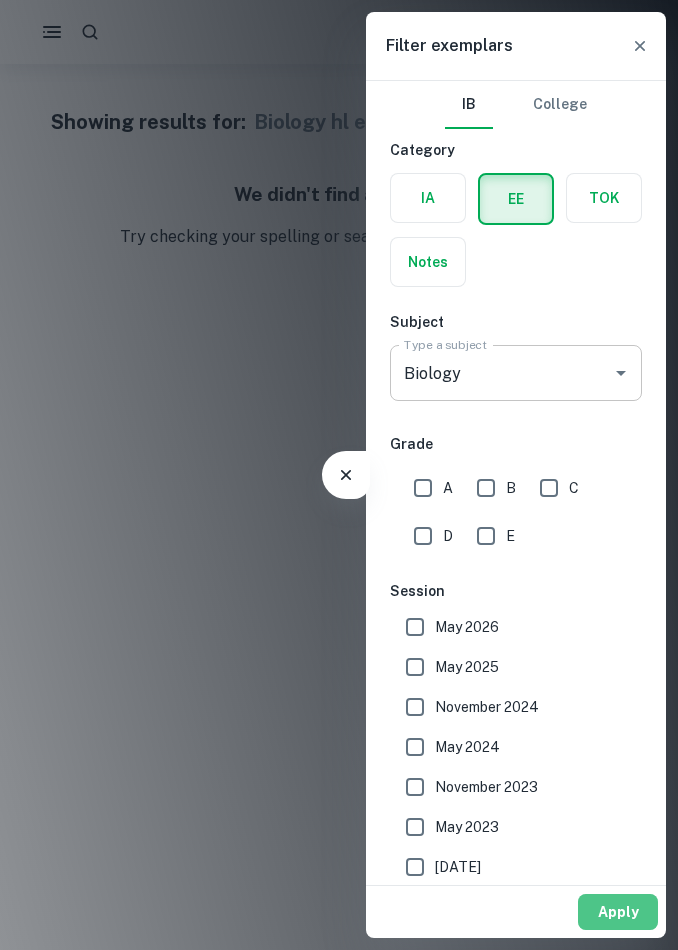 click on "Apply" at bounding box center (618, 912) 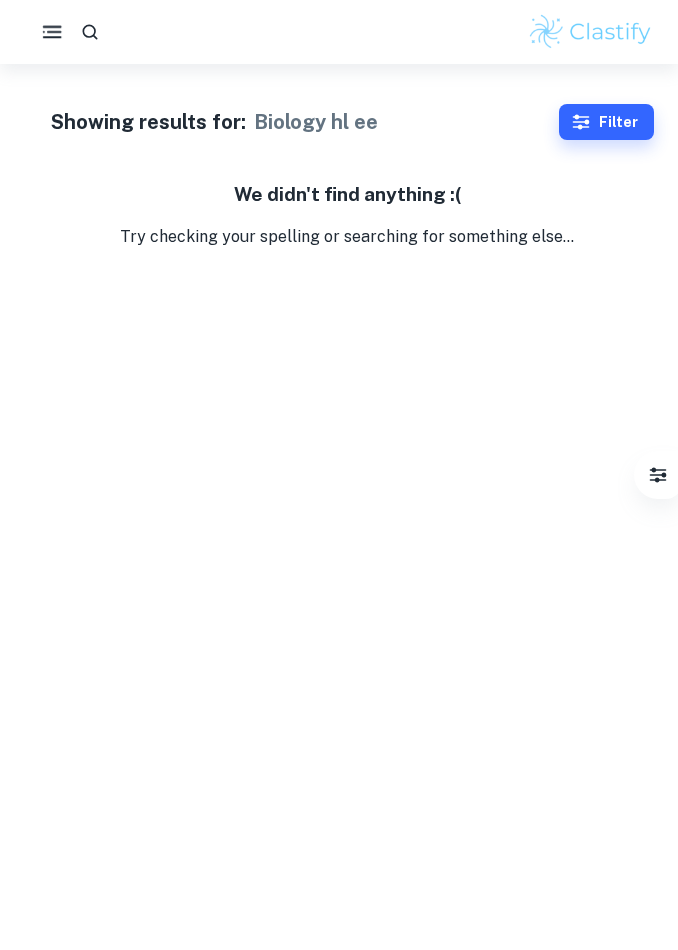 click 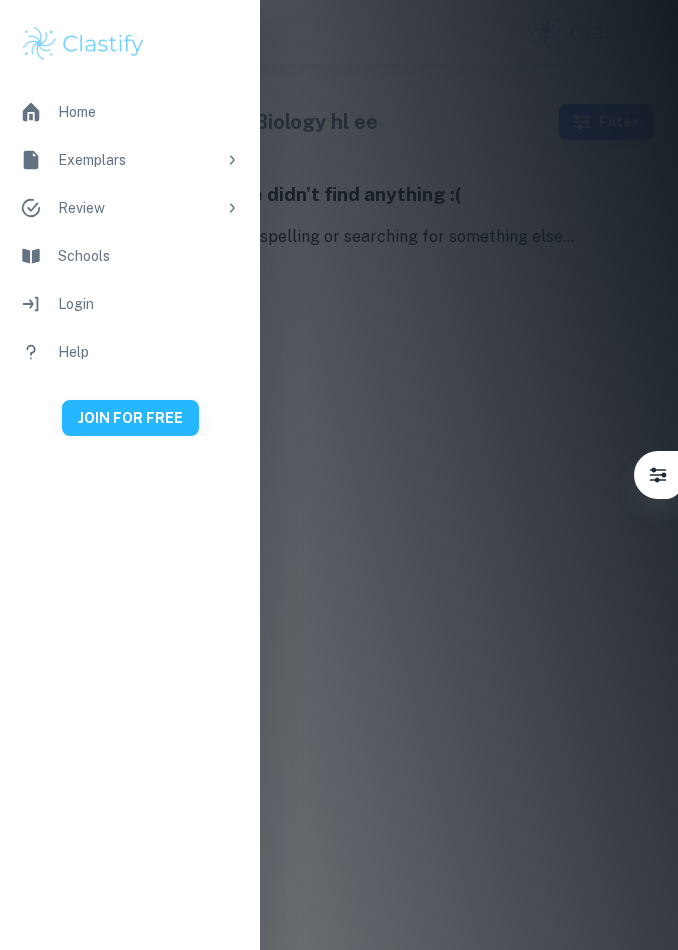 click on "Exemplars" at bounding box center [137, 160] 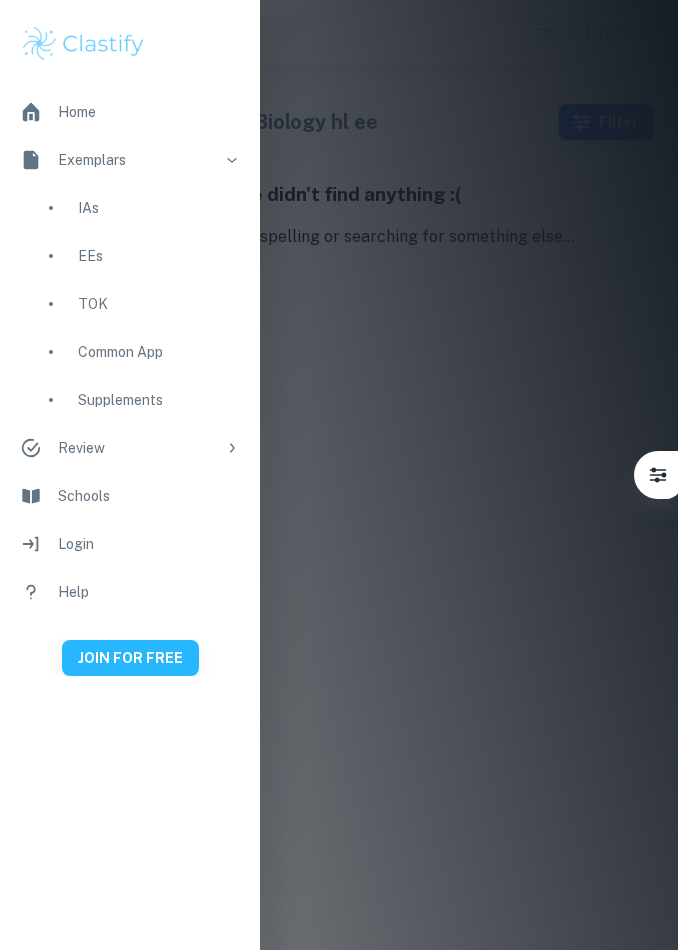 click on "EEs" at bounding box center [130, 256] 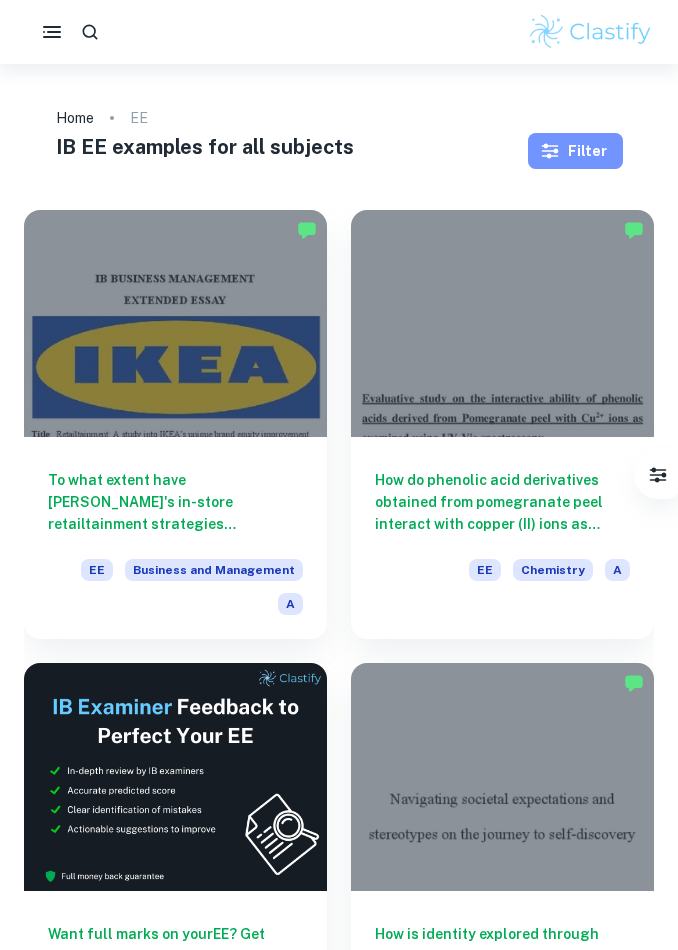 click on "Filter" at bounding box center (575, 151) 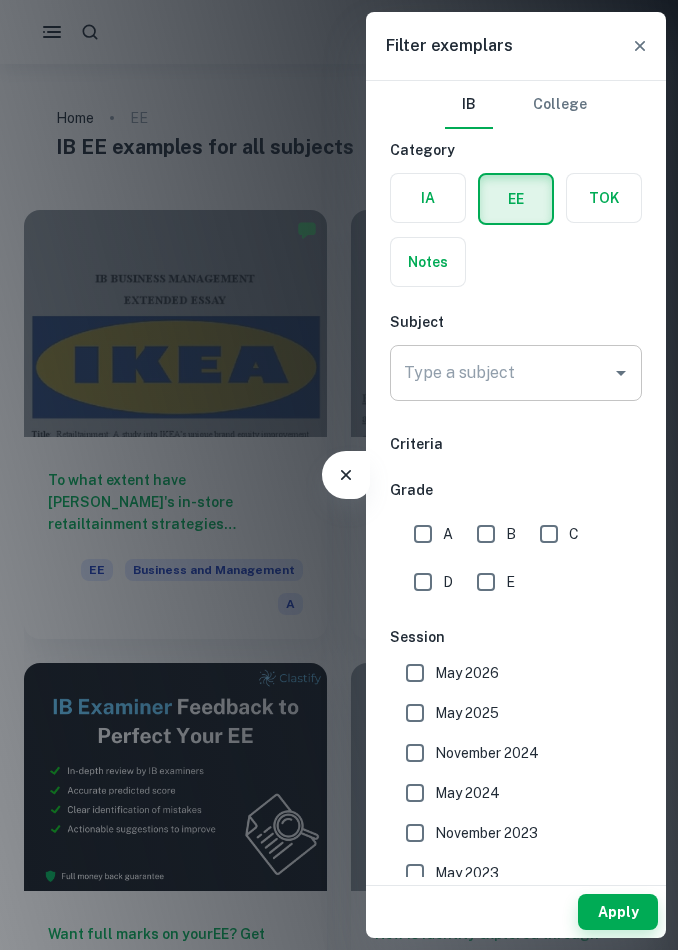 click on "Type a subject" at bounding box center (516, 373) 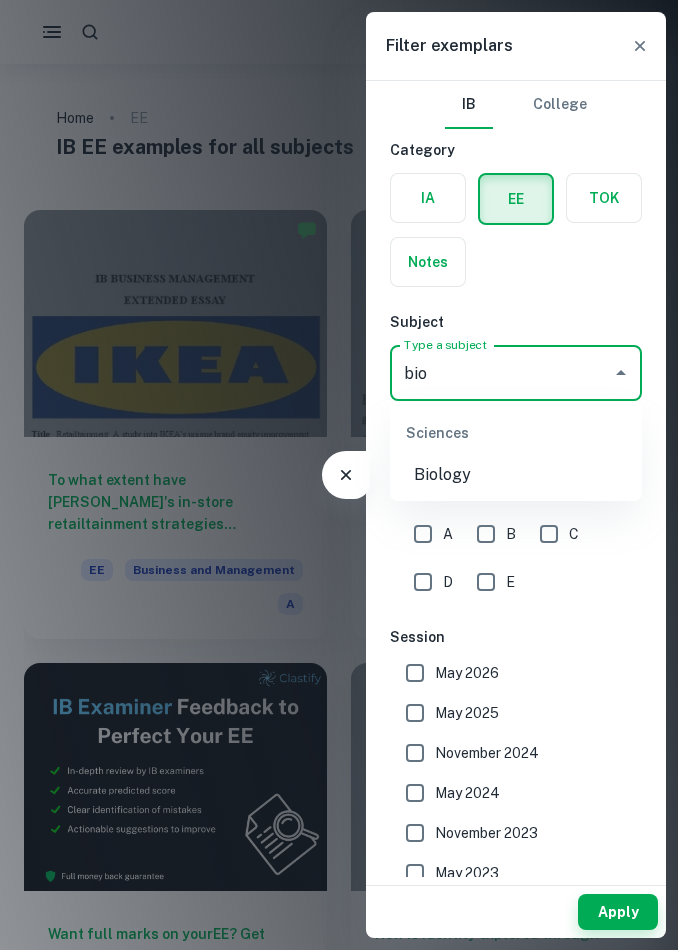 click on "Sciences Biology" at bounding box center [516, 451] 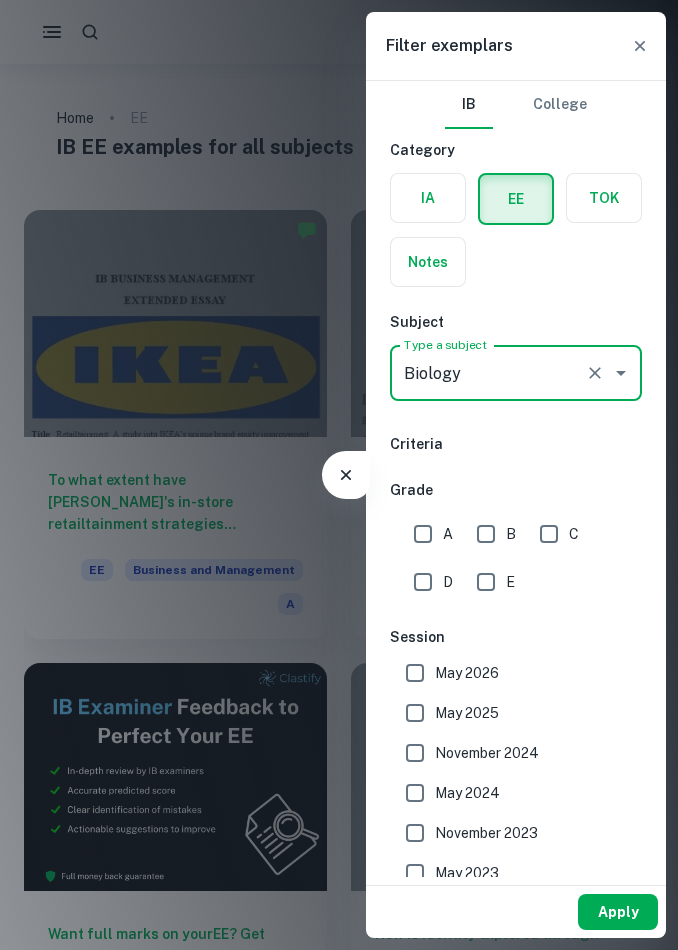click on "Apply" at bounding box center [618, 912] 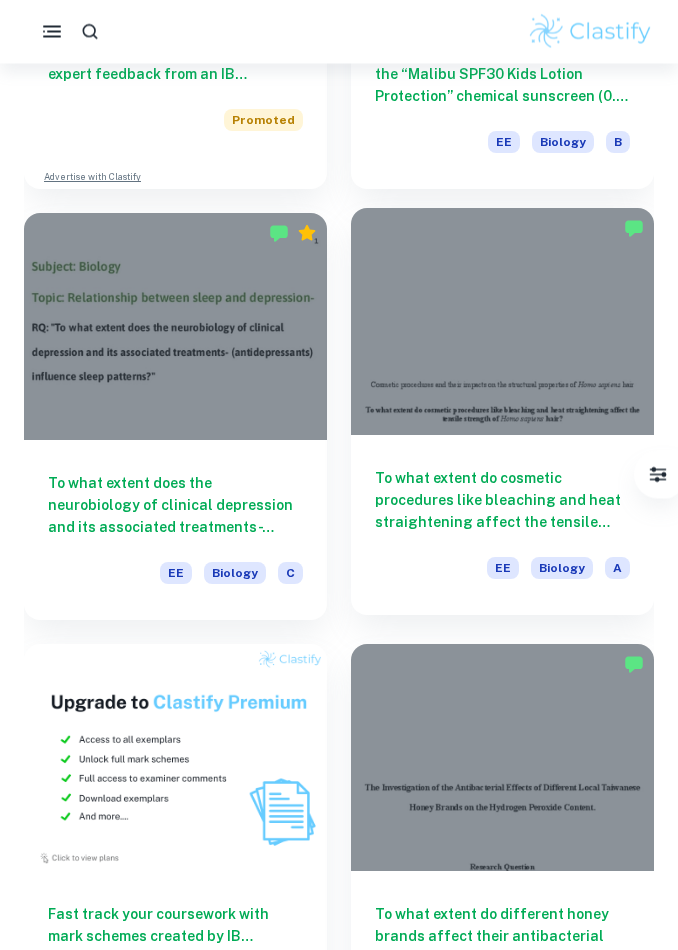 scroll, scrollTop: 852, scrollLeft: 0, axis: vertical 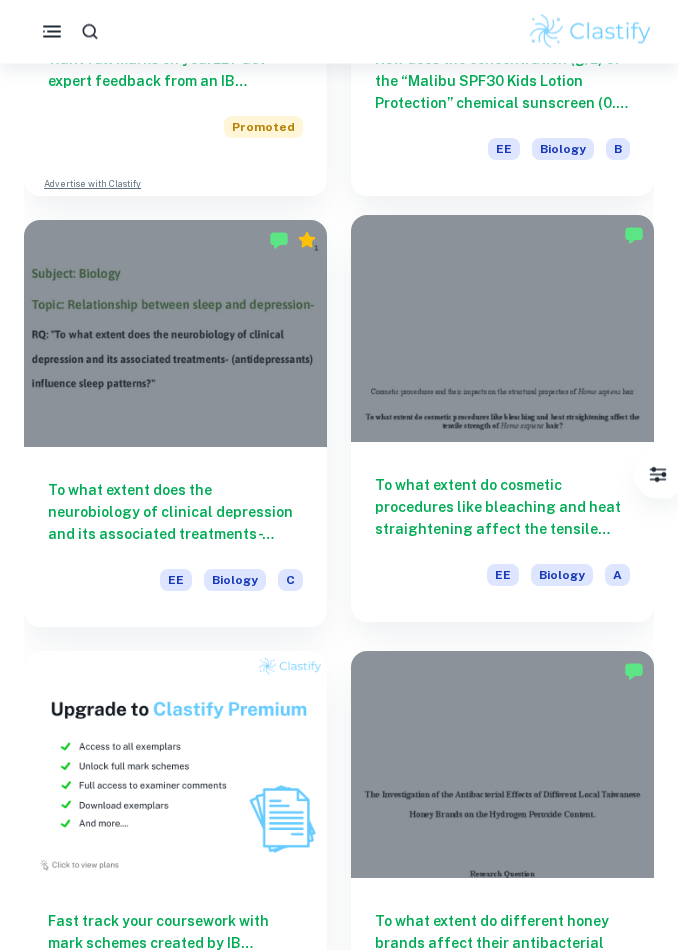 click at bounding box center (502, 329) 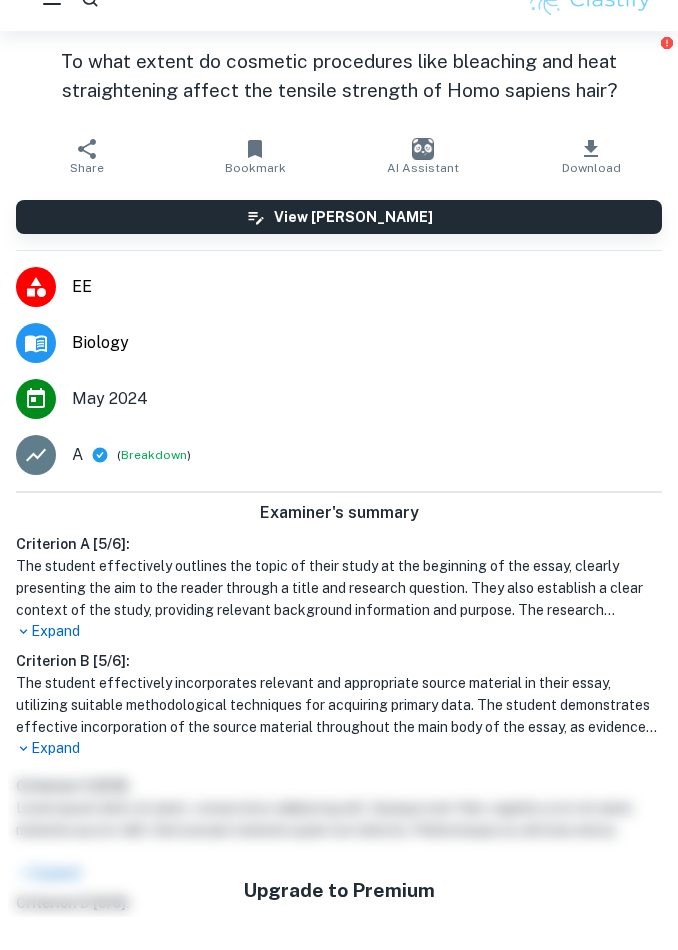 scroll, scrollTop: 33, scrollLeft: 0, axis: vertical 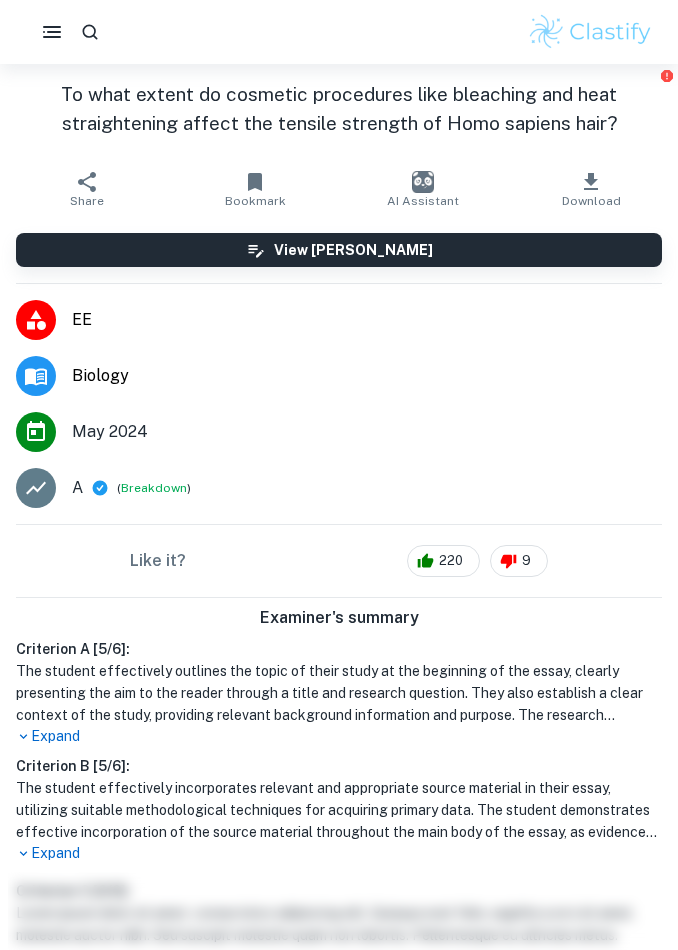 click on "Biology" at bounding box center (339, 376) 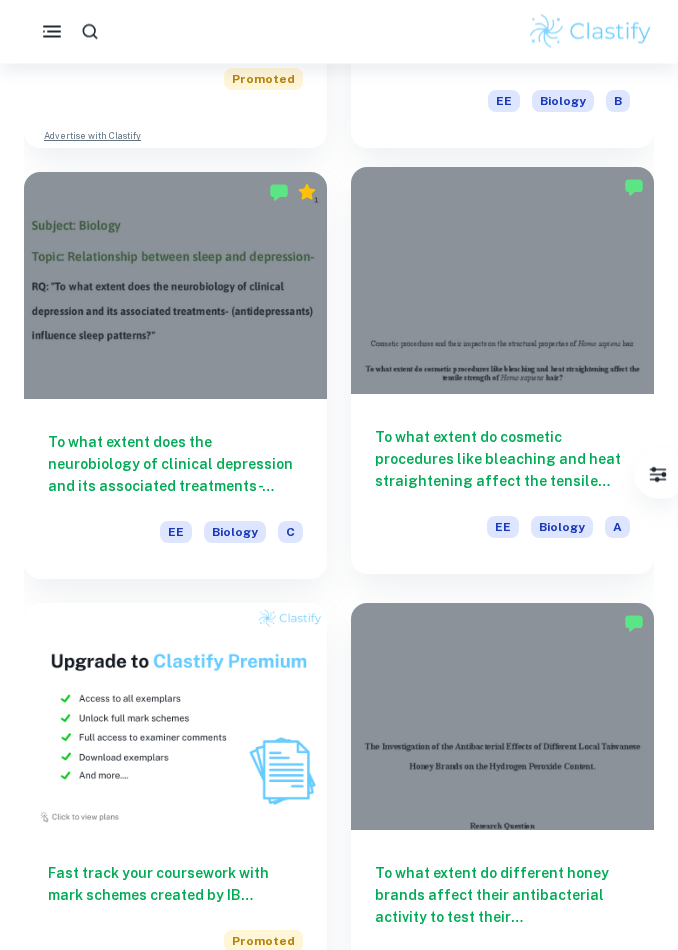 scroll, scrollTop: 901, scrollLeft: 0, axis: vertical 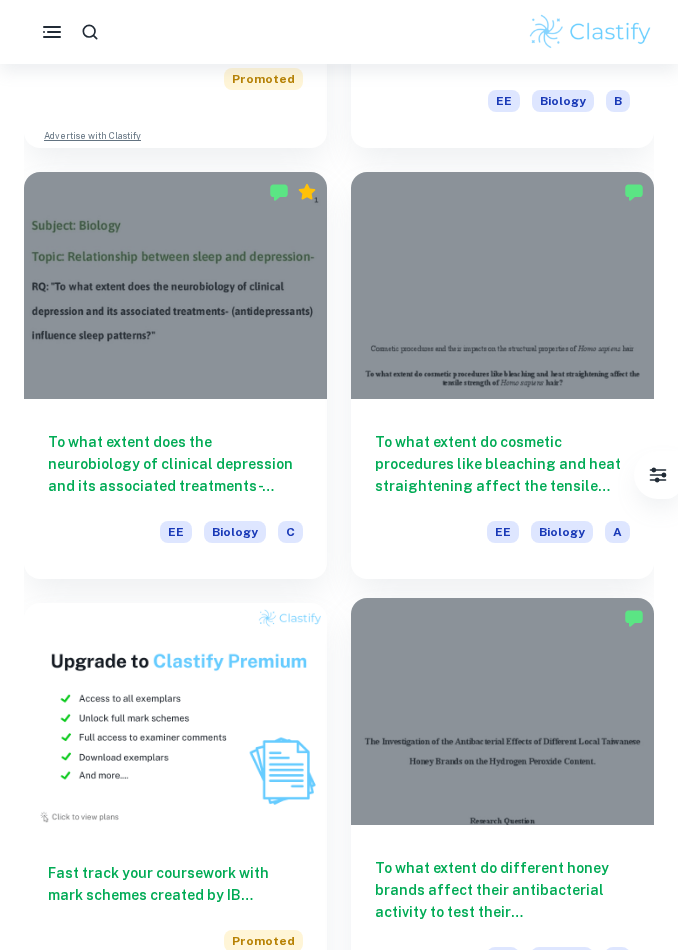 click at bounding box center [502, 711] 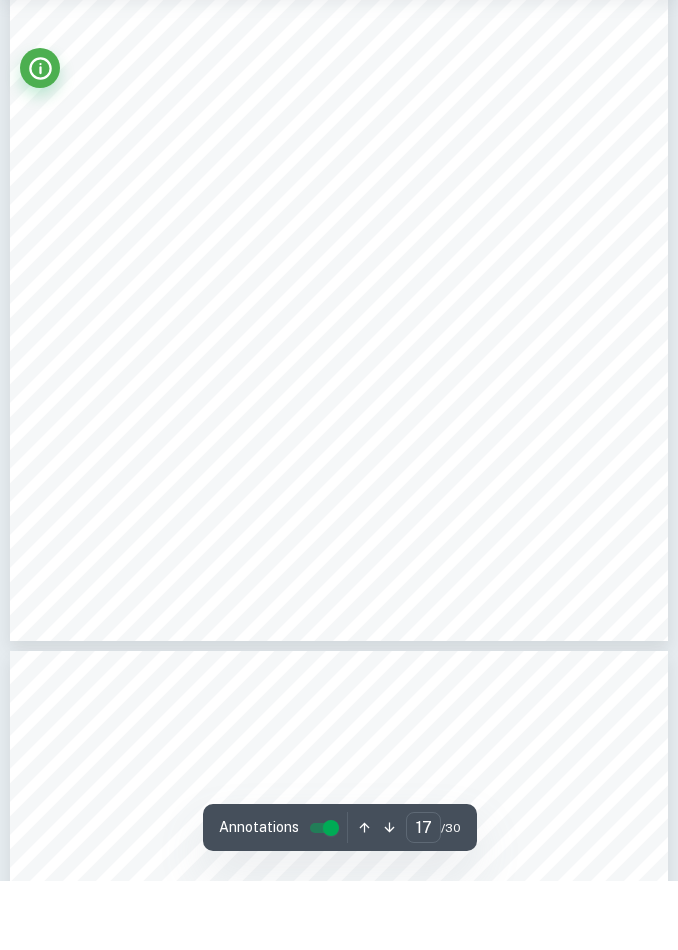 scroll, scrollTop: 14458, scrollLeft: 0, axis: vertical 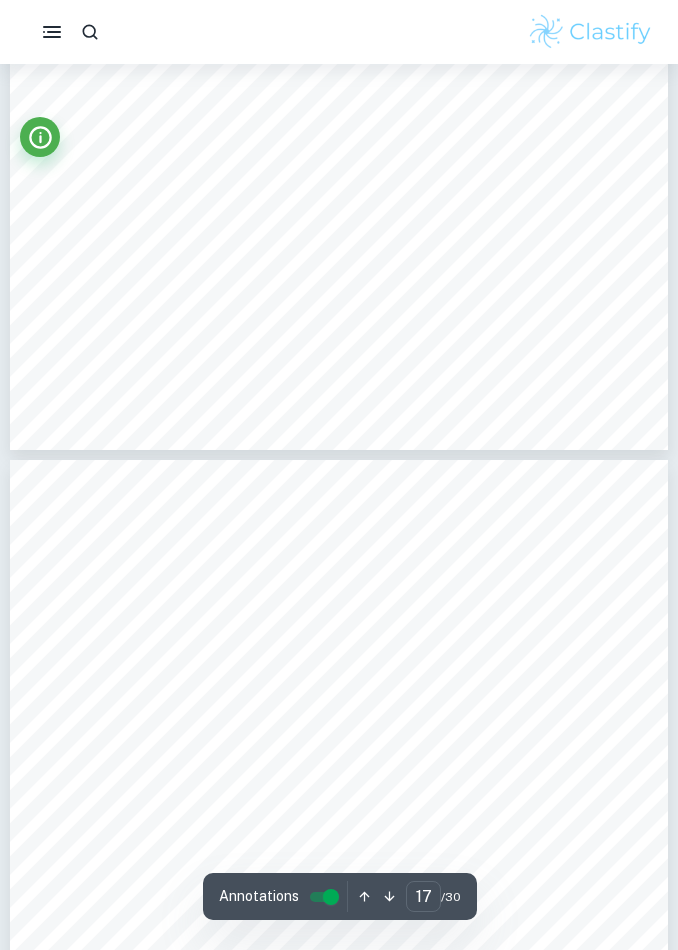 type on "16" 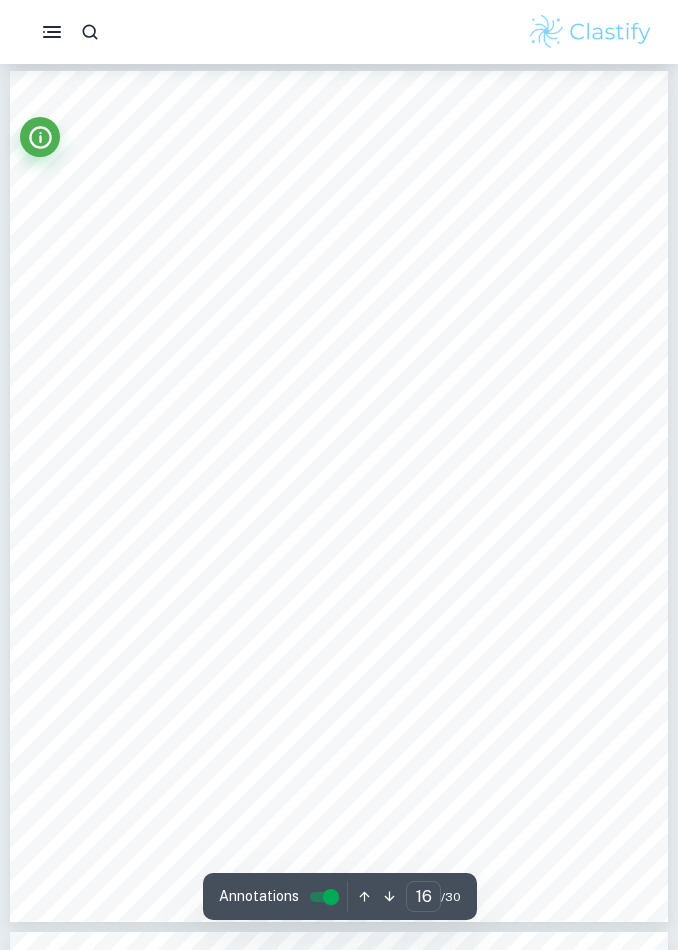 scroll, scrollTop: 13342, scrollLeft: 0, axis: vertical 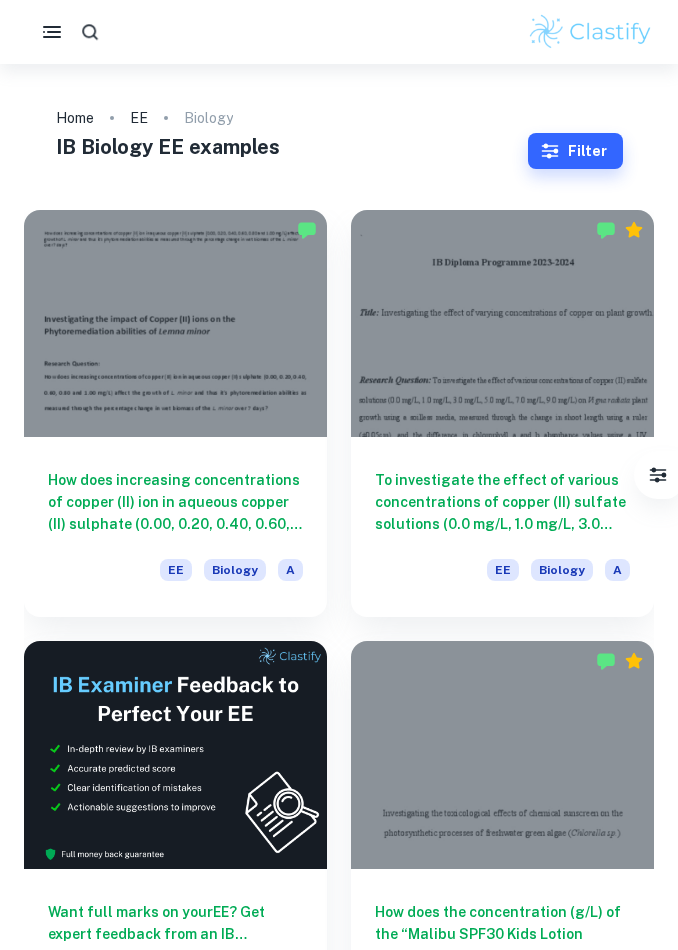 click 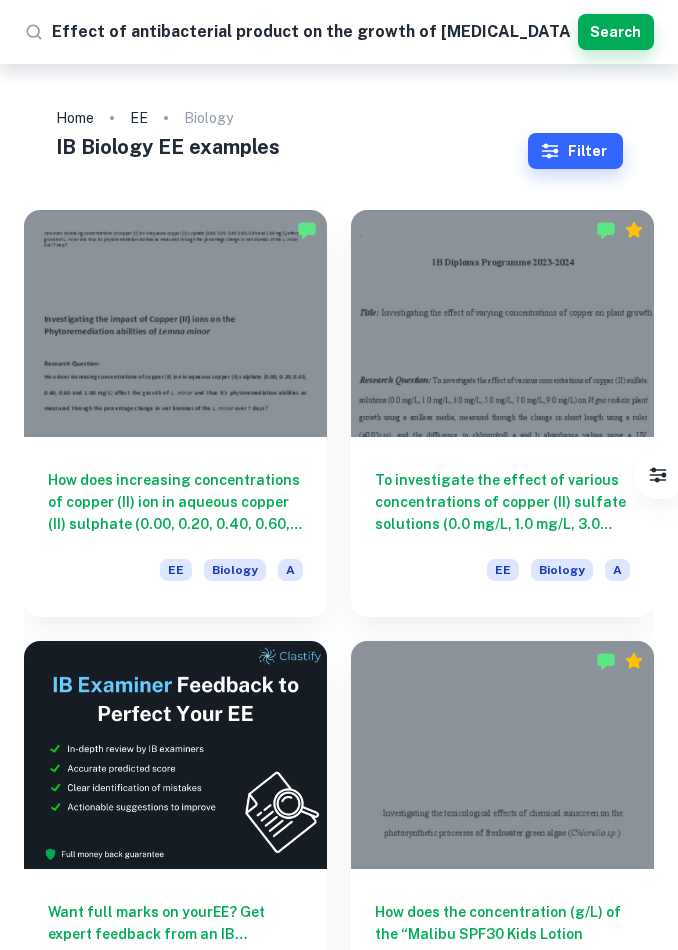 type on "Effect of antibacterial product on the growth of staphylococcus" 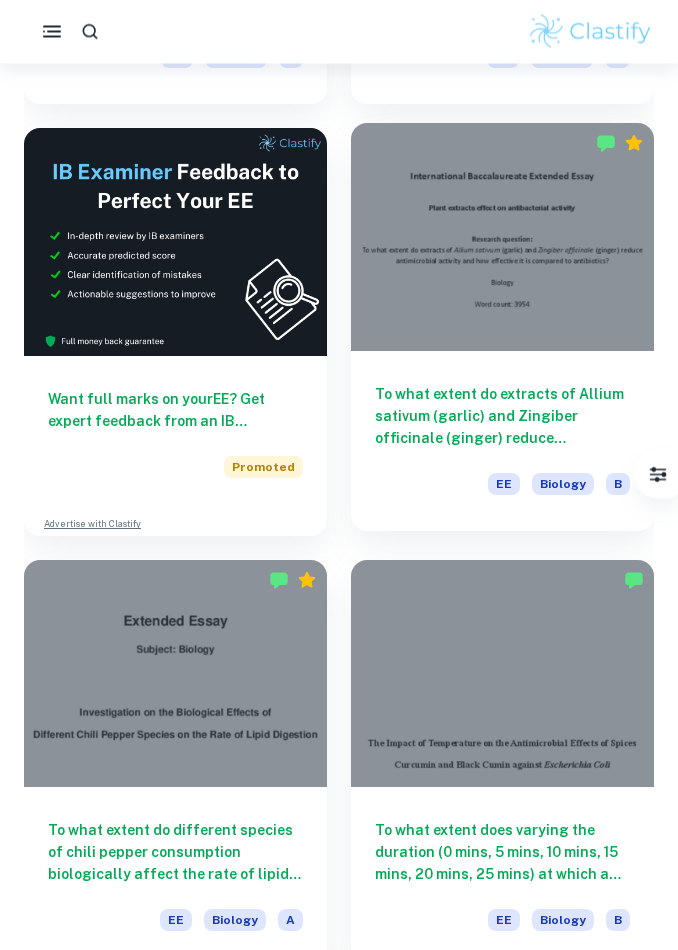 scroll, scrollTop: 3963, scrollLeft: 0, axis: vertical 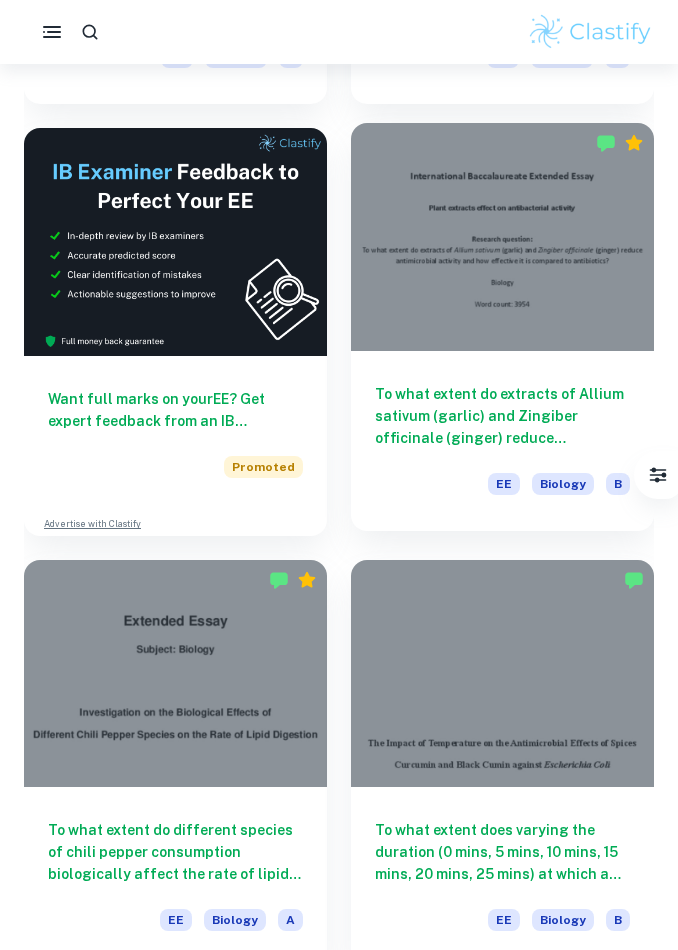 click on "We value your privacy We use cookies to enhance your browsing experience, serve personalised ads or content, and analyse our traffic. By clicking "Accept All", you consent to our use of cookies.   Cookie Policy Customise   Reject All   Accept All   Customise Consent Preferences   We use cookies to help you navigate efficiently and perform certain functions. You will find detailed information about all cookies under each consent category below. The cookies that are categorised as "Necessary" are stored on your browser as they are essential for enabling the basic functionalities of the site. ...  Show more For more information on how Google's third-party cookies operate and handle your data, see:   Google Privacy Policy Necessary Always Active Necessary cookies are required to enable the basic features of this site, such as providing secure log-in or adjusting your consent preferences. These cookies do not store any personally identifiable data. Functional Analytics Performance Advertisement Uncategorised" at bounding box center (339, -3488) 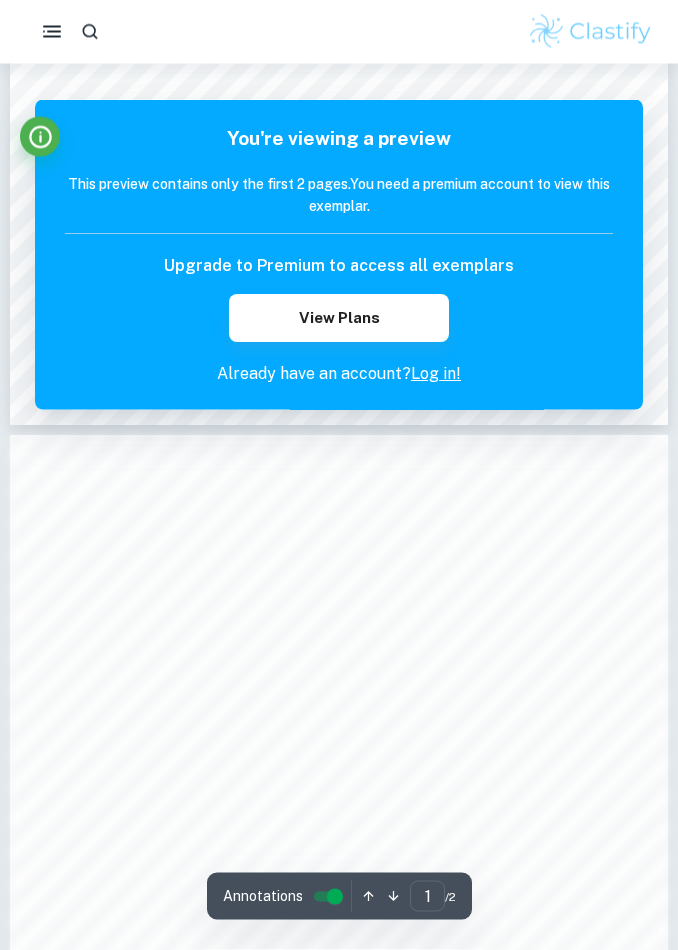 scroll, scrollTop: 0, scrollLeft: 0, axis: both 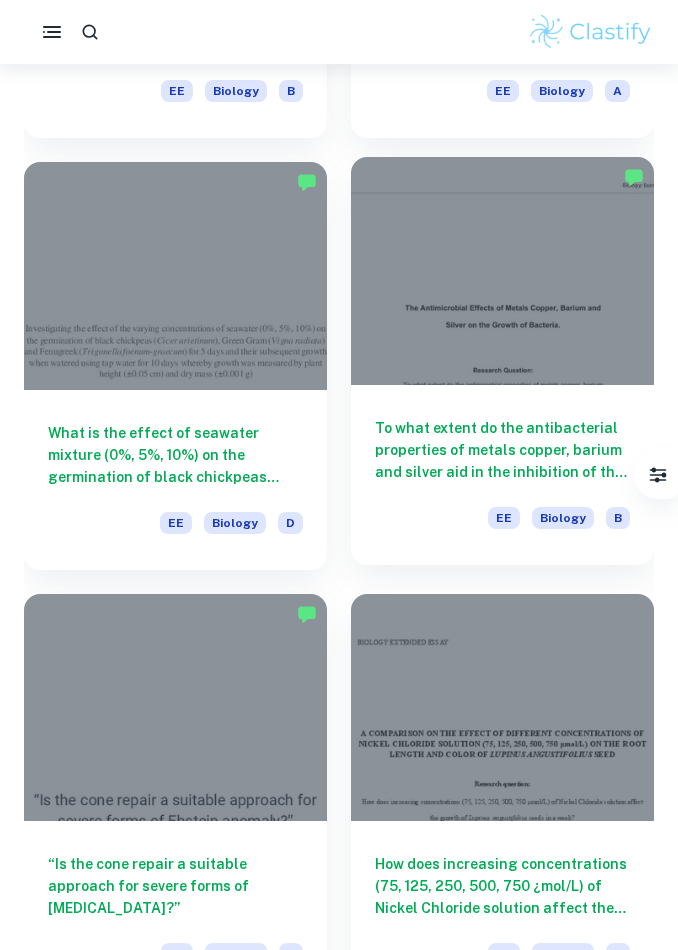 click at bounding box center [502, 270] 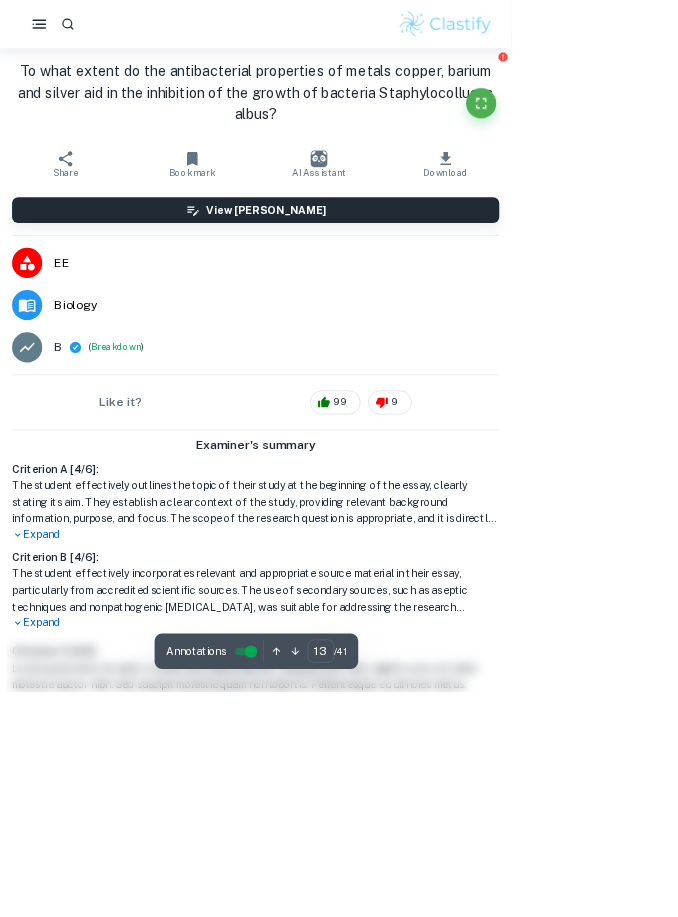 scroll, scrollTop: 9994, scrollLeft: 0, axis: vertical 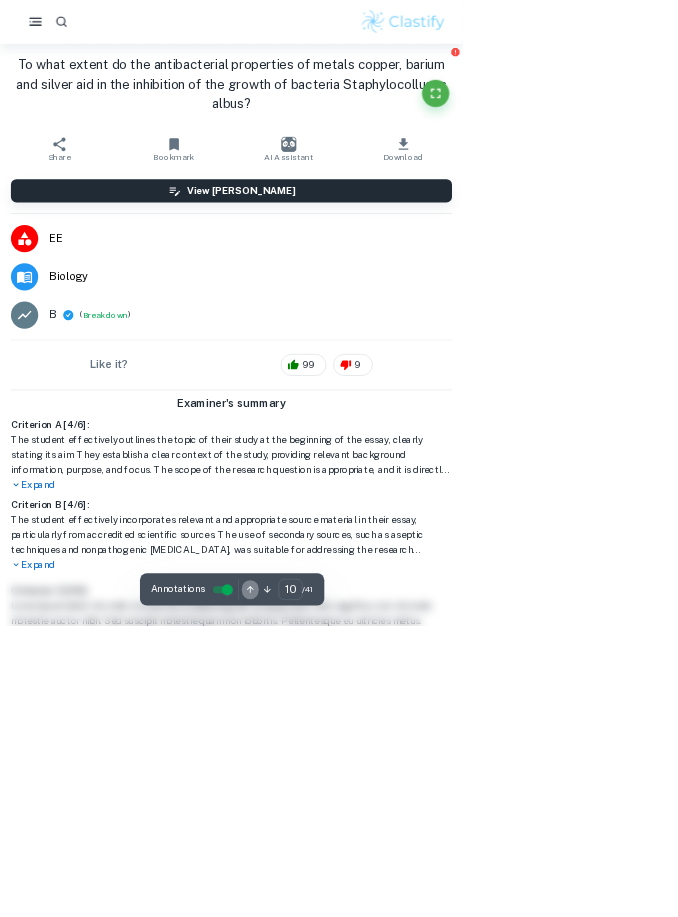 click 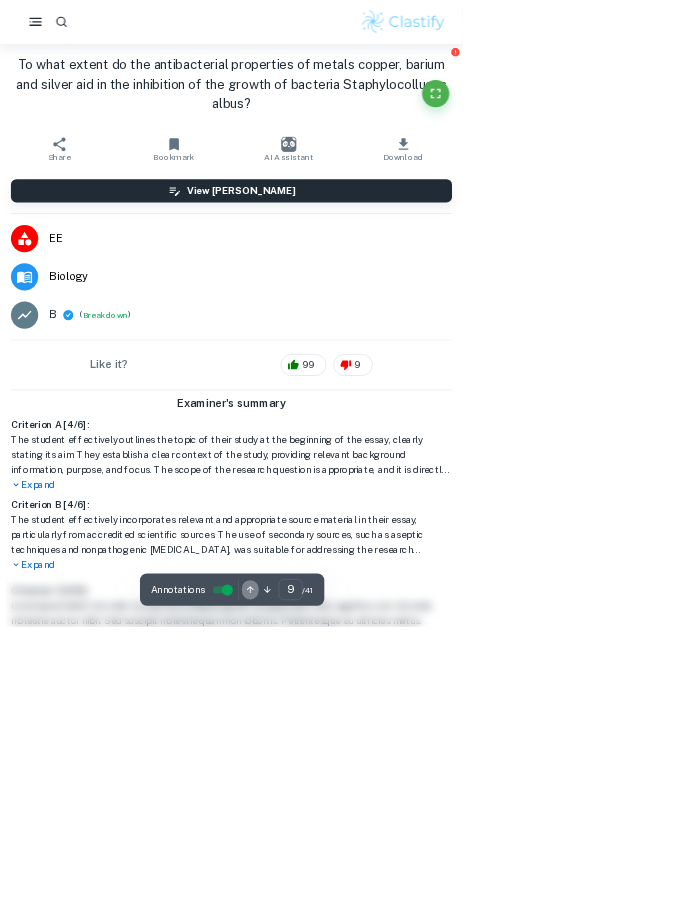 click 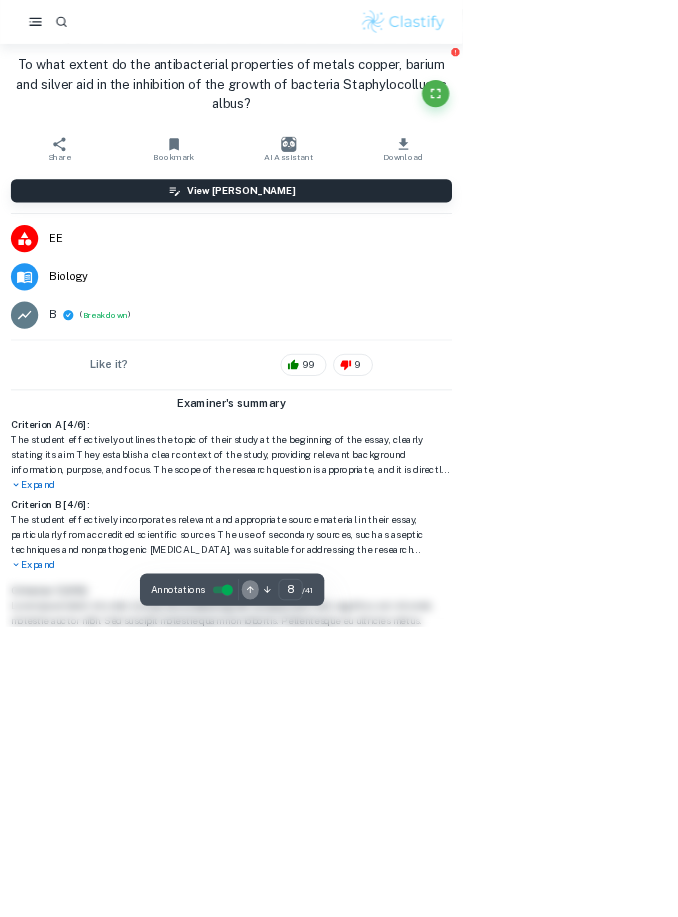 scroll, scrollTop: 6143, scrollLeft: 0, axis: vertical 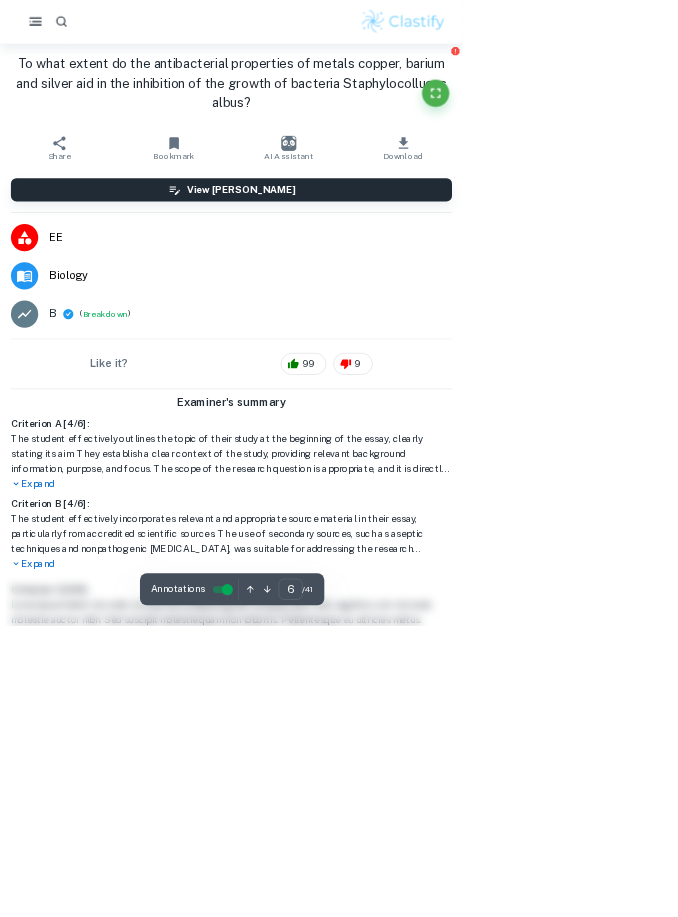 type on "5" 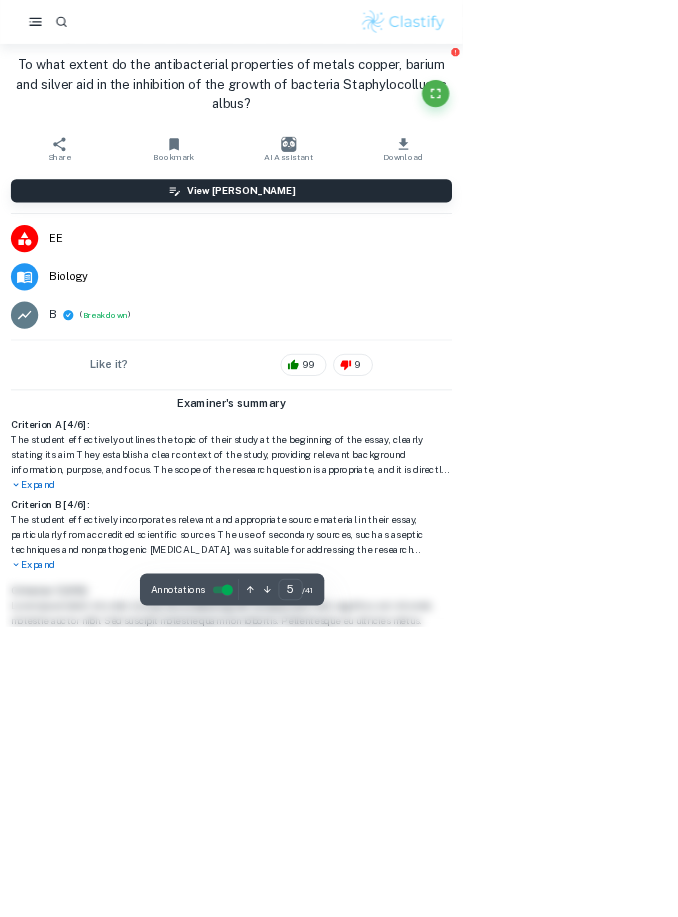 scroll, scrollTop: 3788, scrollLeft: 0, axis: vertical 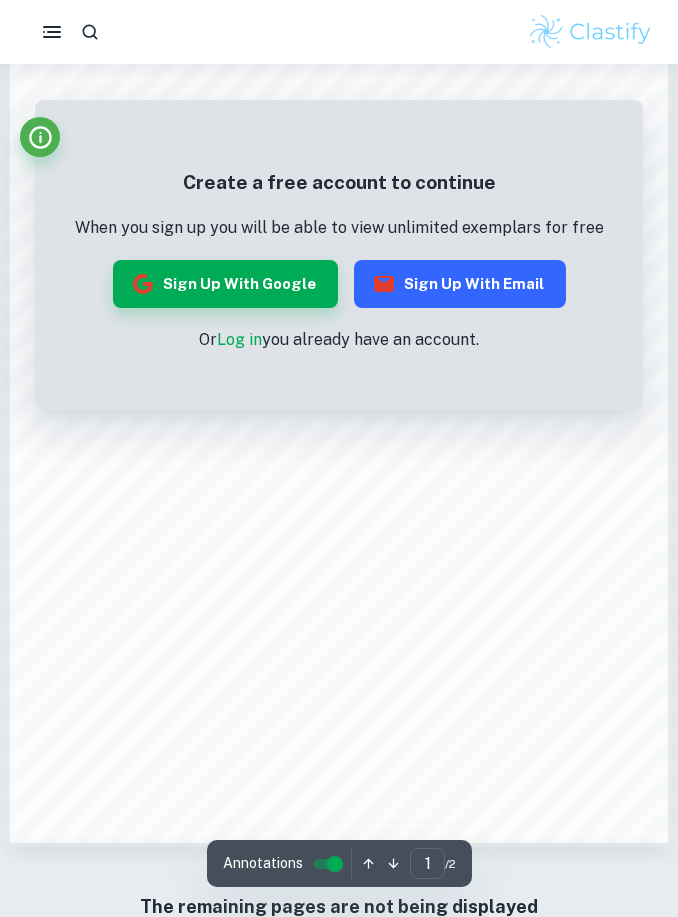 click on "Sign up with Email" at bounding box center [460, 284] 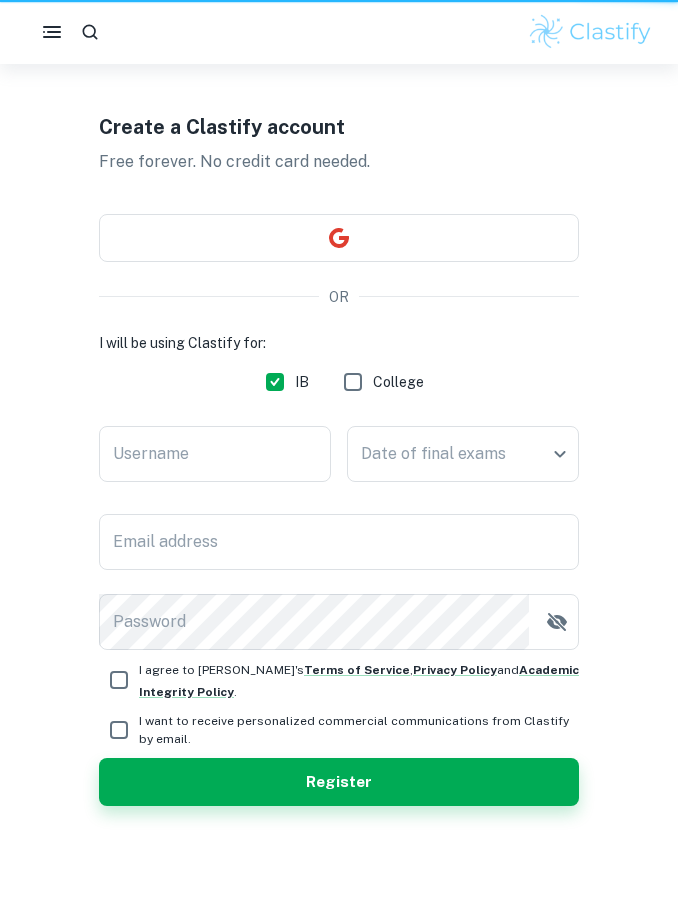 scroll, scrollTop: 0, scrollLeft: 0, axis: both 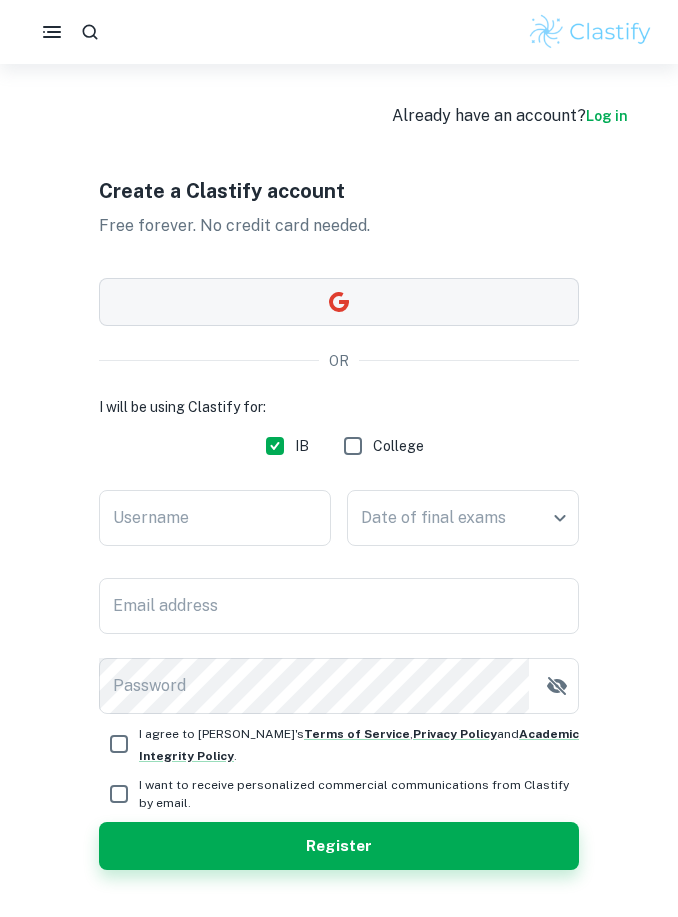 click at bounding box center [339, 302] 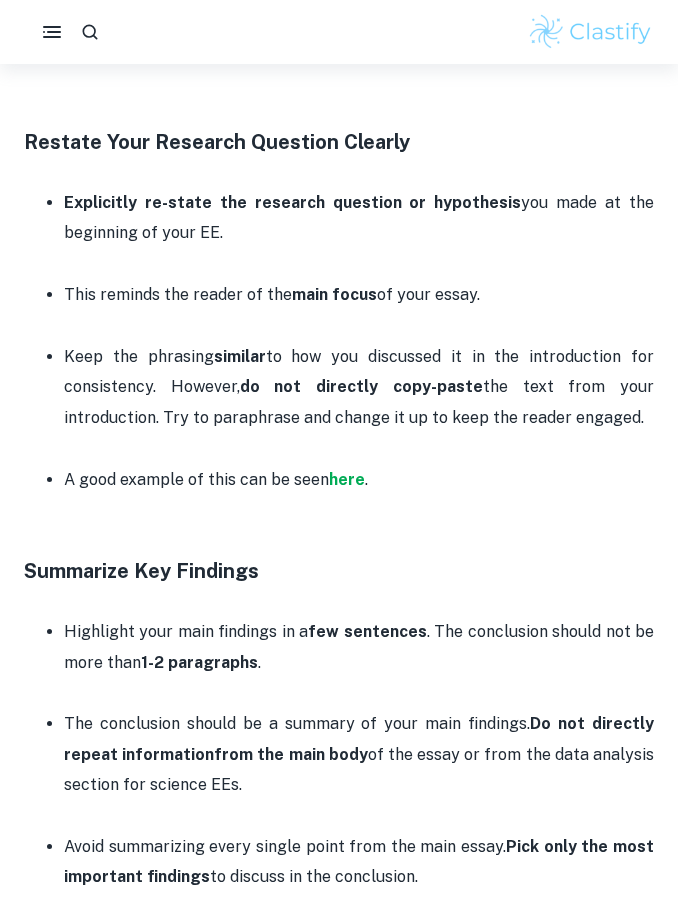 scroll, scrollTop: 1032, scrollLeft: 0, axis: vertical 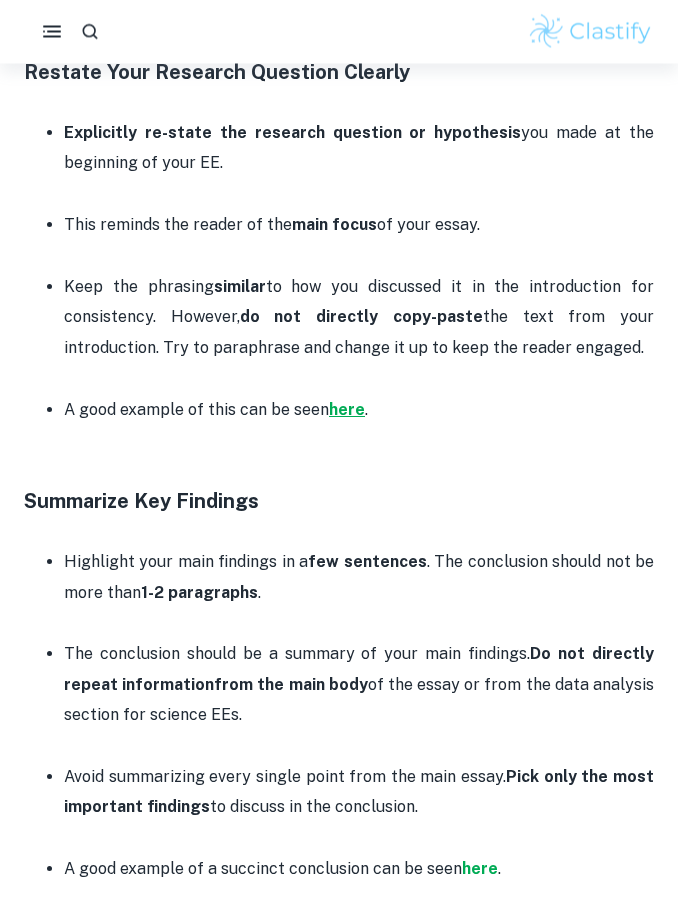 click on "here" at bounding box center (347, 410) 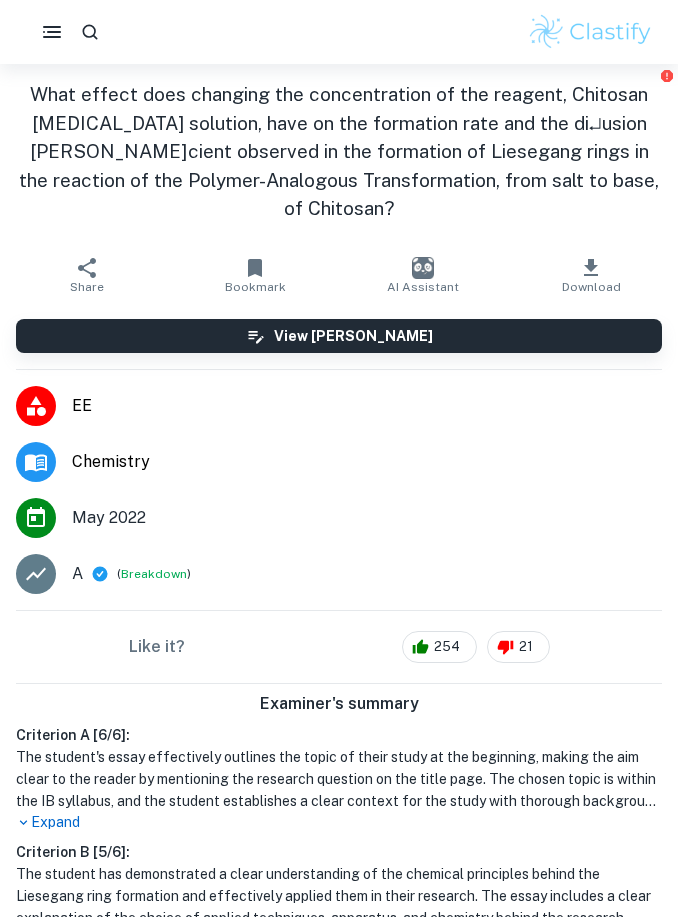 scroll, scrollTop: 0, scrollLeft: 0, axis: both 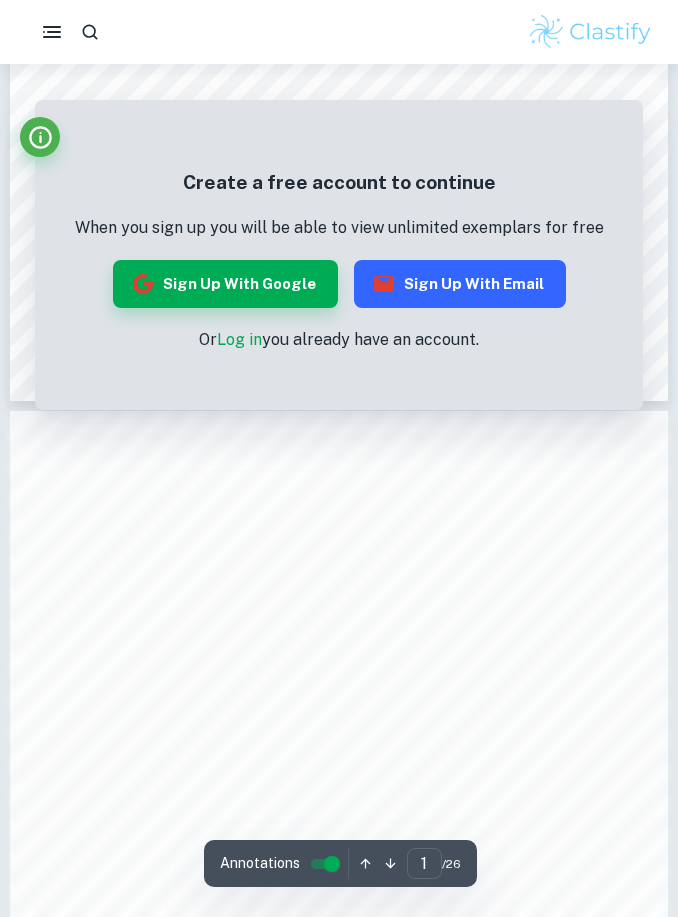 click 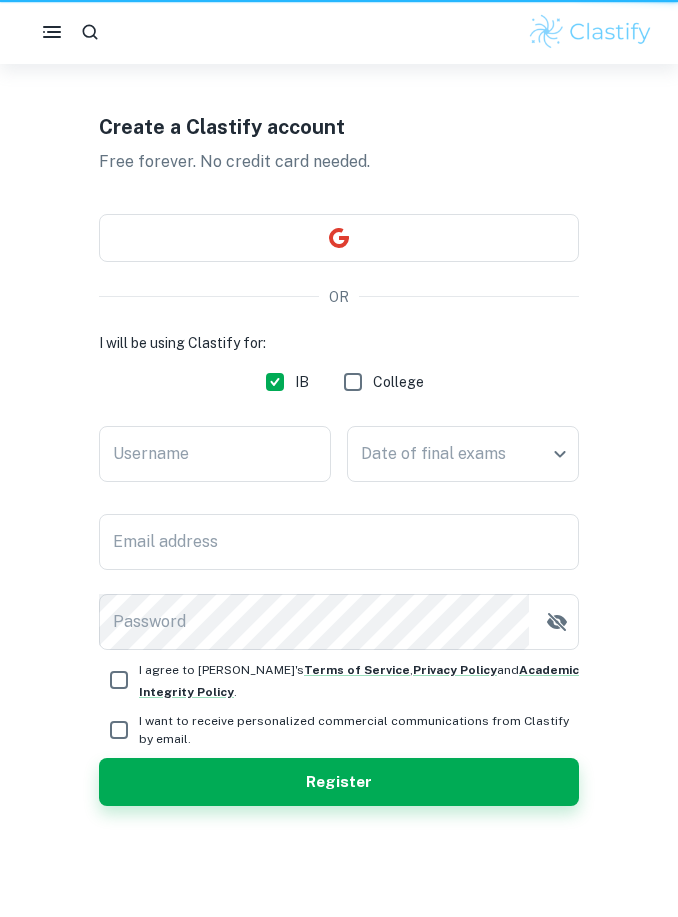 scroll, scrollTop: 0, scrollLeft: 0, axis: both 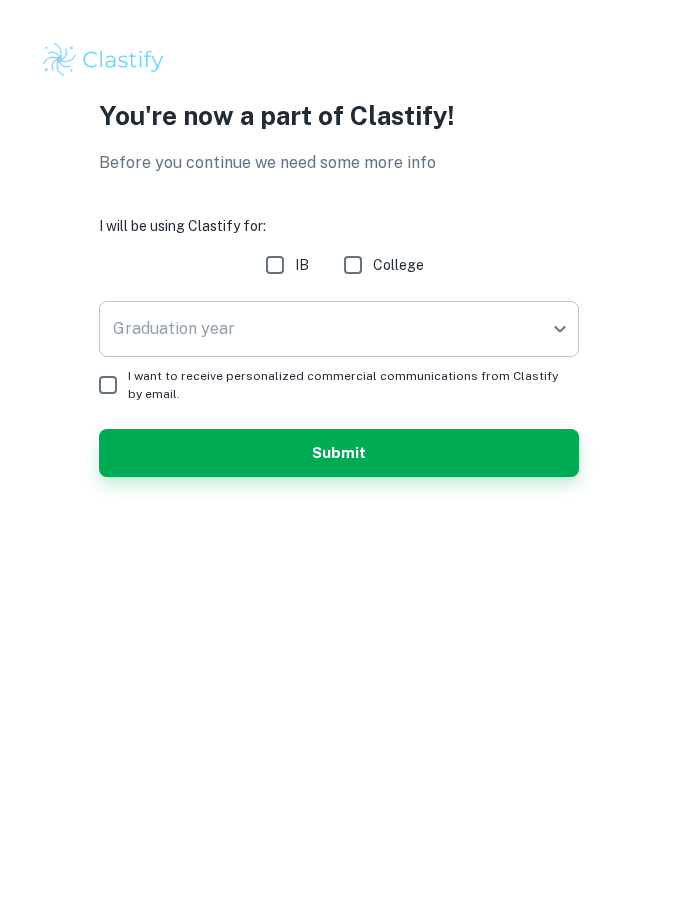 click on "We value your privacy We use cookies to enhance your browsing experience, serve personalised ads or content, and analyse our traffic. By clicking "Accept All", you consent to our use of cookies.   Cookie Policy Customise   Reject All   Accept All   Customise Consent Preferences   We use cookies to help you navigate efficiently and perform certain functions. You will find detailed information about all cookies under each consent category below. The cookies that are categorised as "Necessary" are stored on your browser as they are essential for enabling the basic functionalities of the site. ...  Show more For more information on how Google's third-party cookies operate and handle your data, see:   Google Privacy Policy Necessary Always Active Necessary cookies are required to enable the basic features of this site, such as providing secure log-in or adjusting your consent preferences. These cookies do not store any personally identifiable data. Functional Analytics Performance Advertisement Uncategorised" at bounding box center (339, 458) 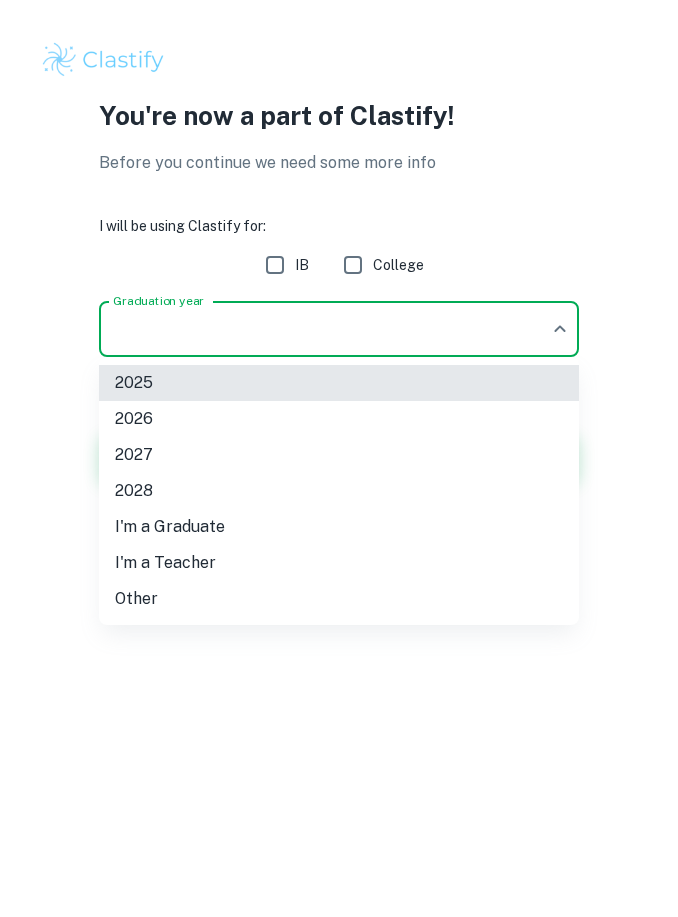 click on "2026" at bounding box center [339, 419] 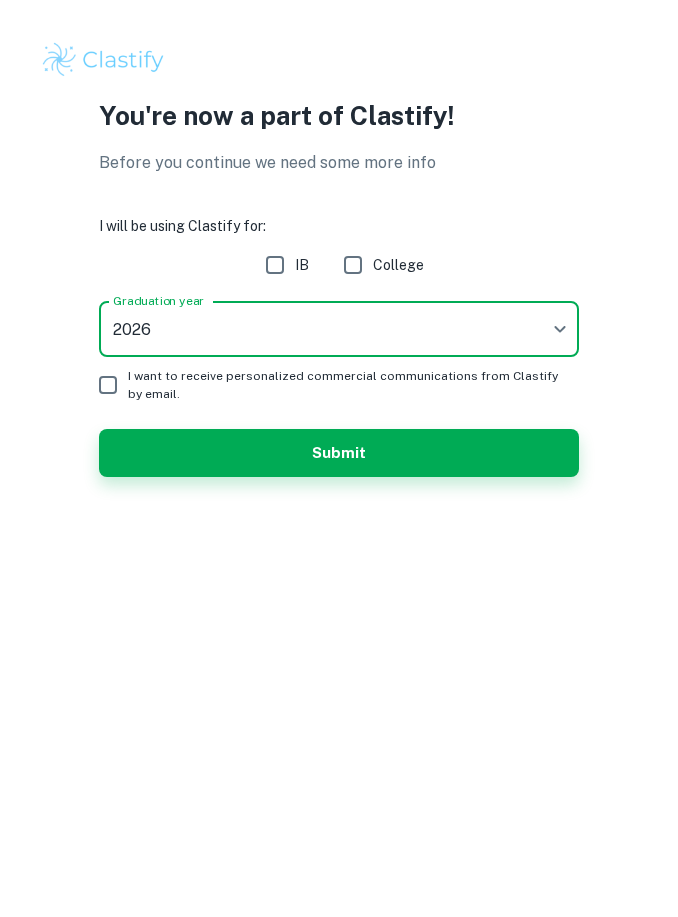 click on "IB" at bounding box center [275, 265] 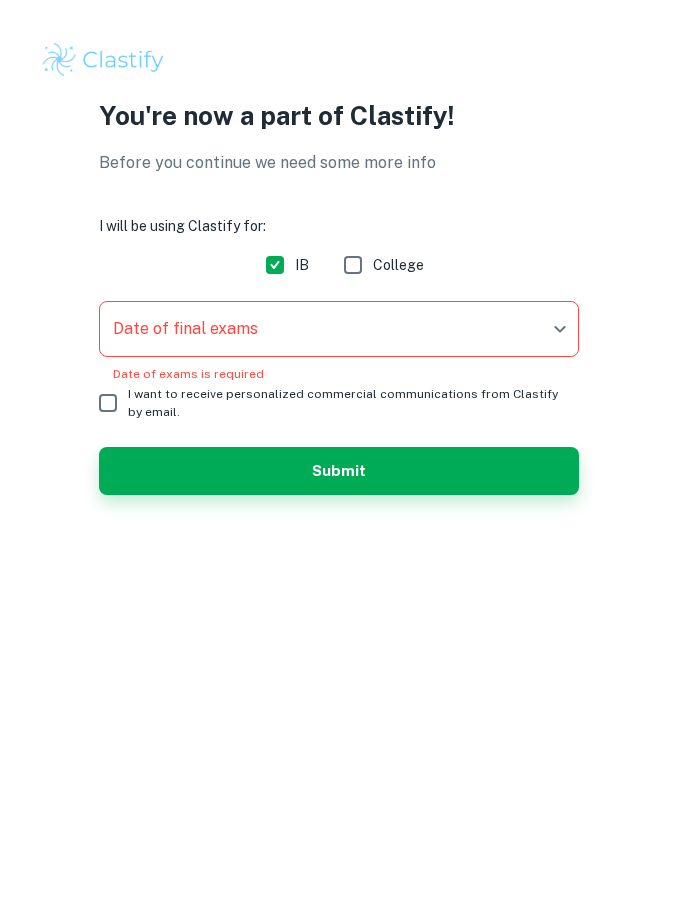 click on "We value your privacy We use cookies to enhance your browsing experience, serve personalised ads or content, and analyse our traffic. By clicking "Accept All", you consent to our use of cookies.   Cookie Policy Customise   Reject All   Accept All   Customise Consent Preferences   We use cookies to help you navigate efficiently and perform certain functions. You will find detailed information about all cookies under each consent category below. The cookies that are categorised as "Necessary" are stored on your browser as they are essential for enabling the basic functionalities of the site. ...  Show more For more information on how Google's third-party cookies operate and handle your data, see:   Google Privacy Policy Necessary Always Active Necessary cookies are required to enable the basic features of this site, such as providing secure log-in or adjusting your consent preferences. These cookies do not store any personally identifiable data. Functional Analytics Performance Advertisement Uncategorised" at bounding box center [339, 458] 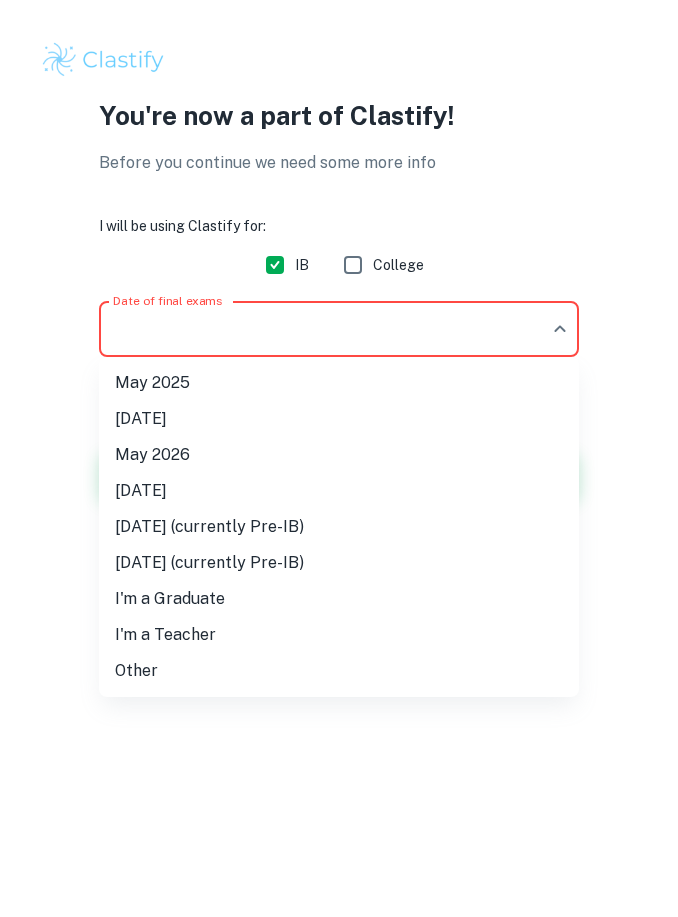 click on "May 2026" at bounding box center (339, 455) 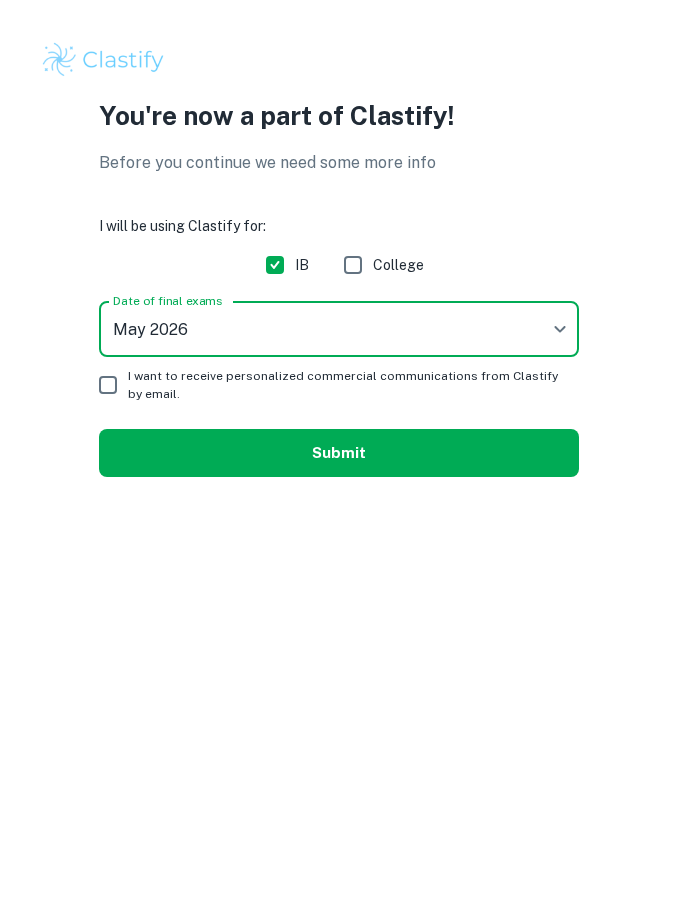 click on "Submit" at bounding box center (339, 453) 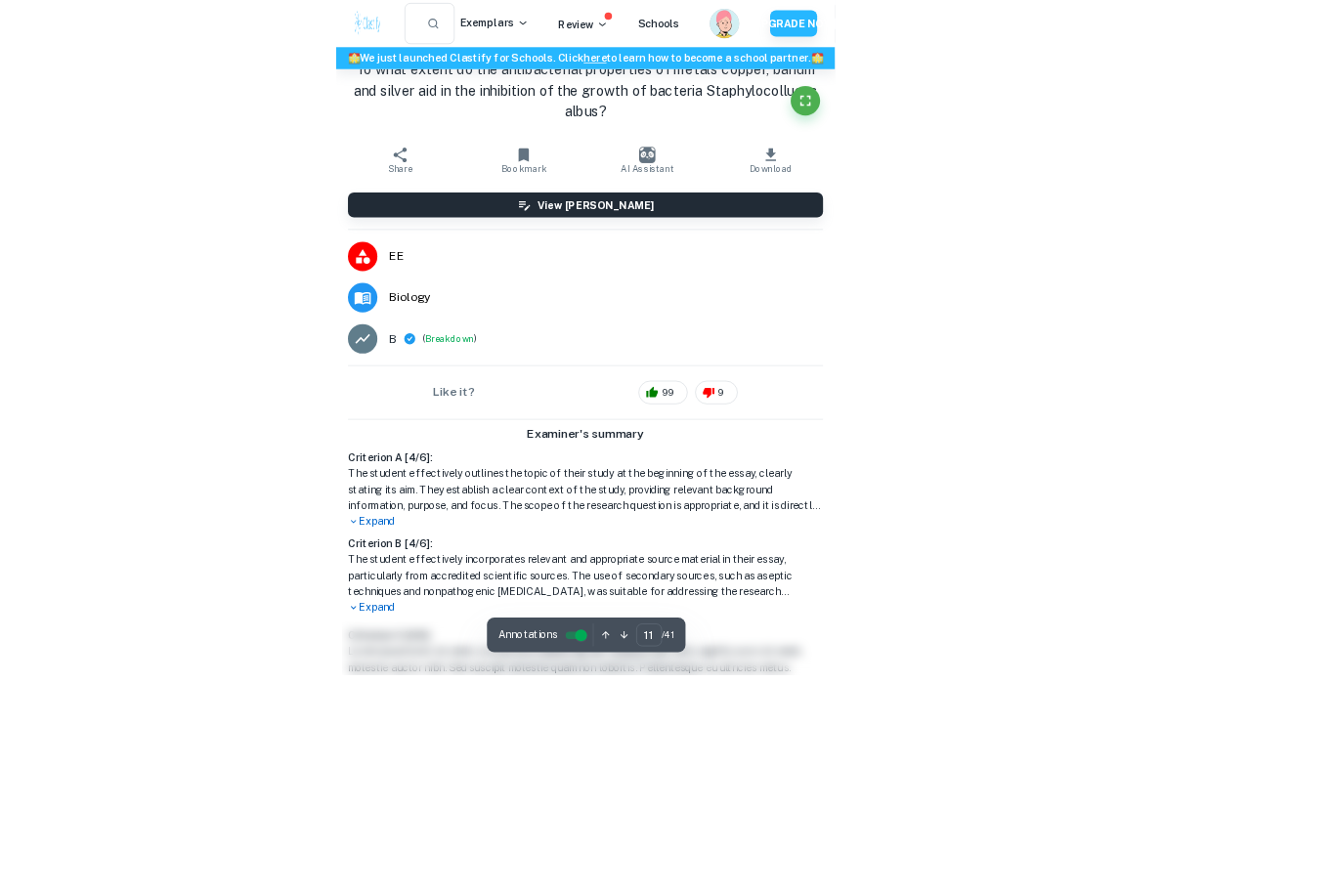 scroll, scrollTop: 11812, scrollLeft: 0, axis: vertical 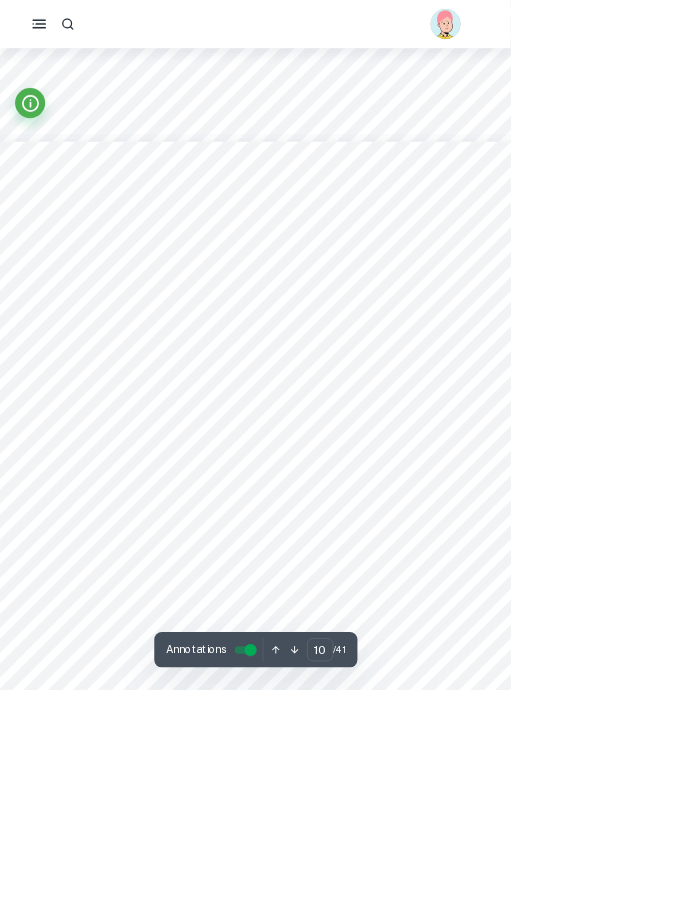 type on "11" 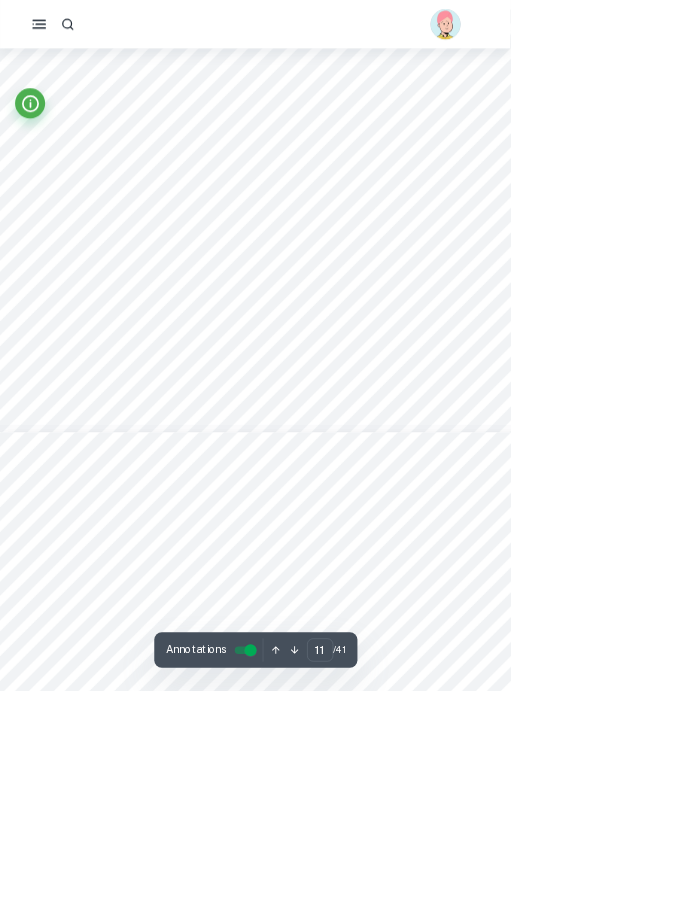 scroll, scrollTop: 12635, scrollLeft: 0, axis: vertical 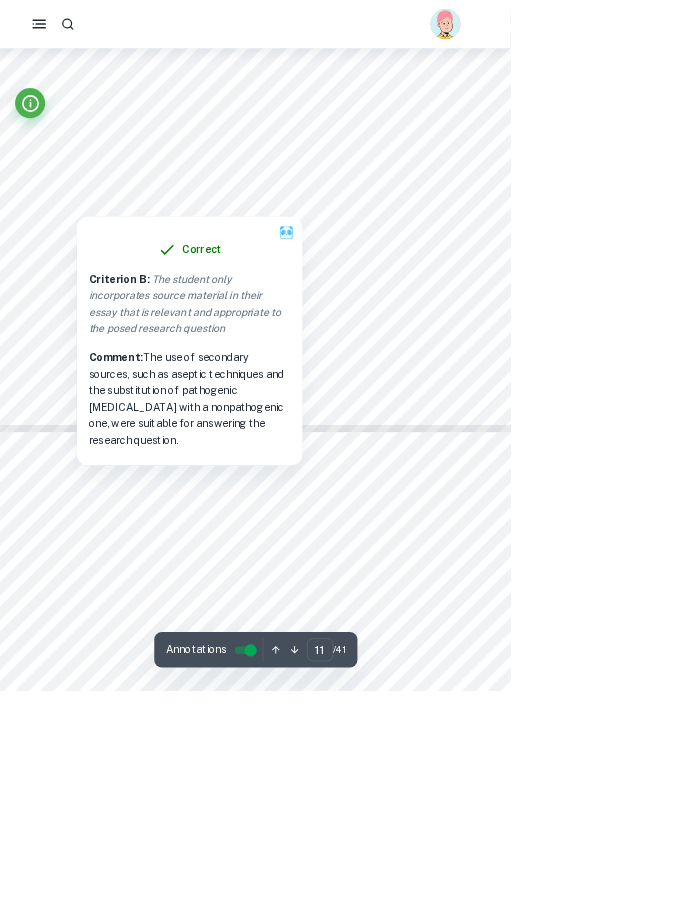 click at bounding box center [102, 266] 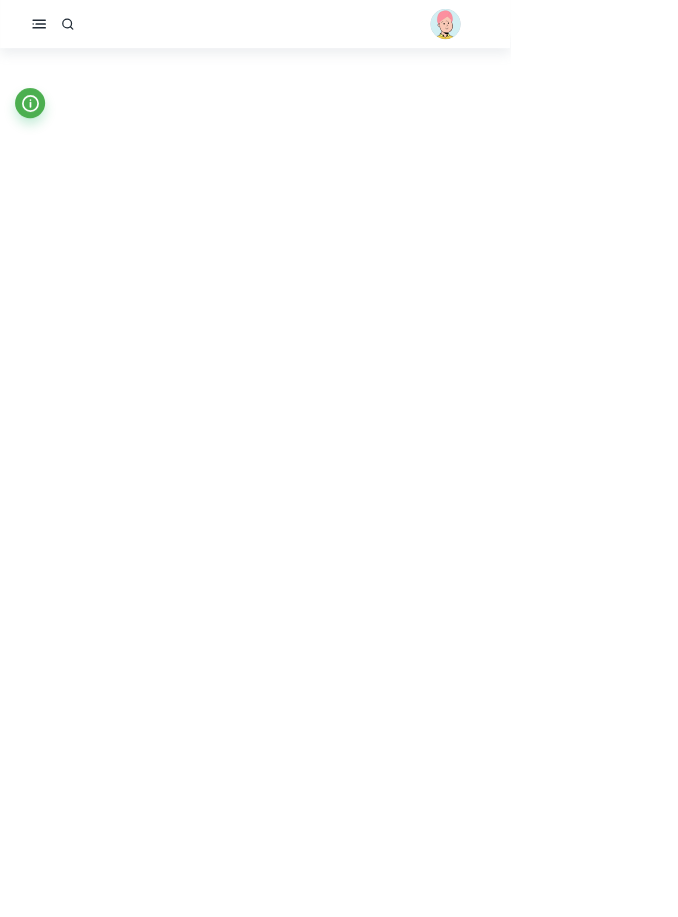 scroll, scrollTop: 11927, scrollLeft: 0, axis: vertical 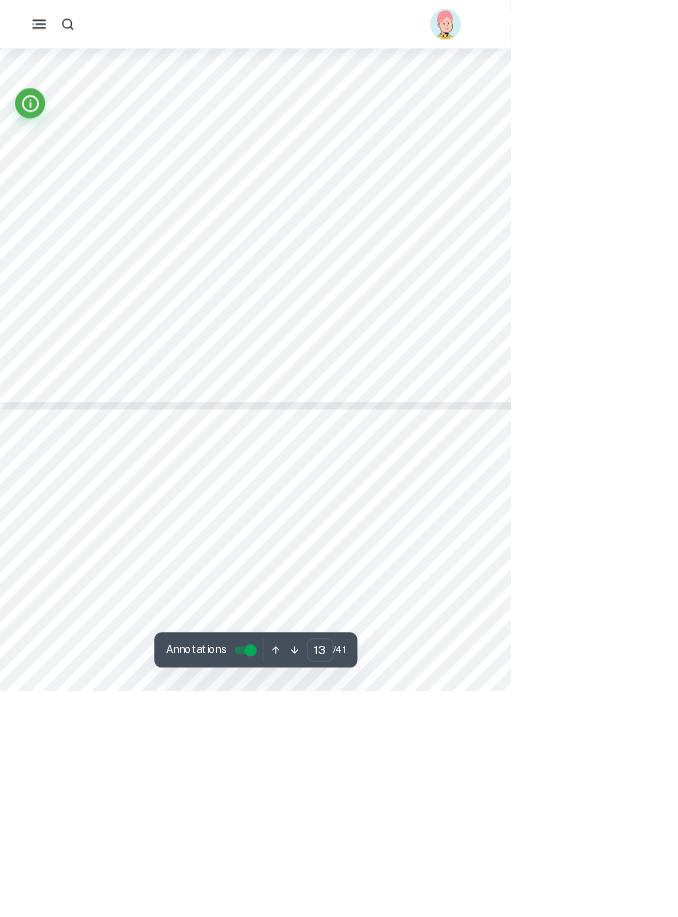 type on "12" 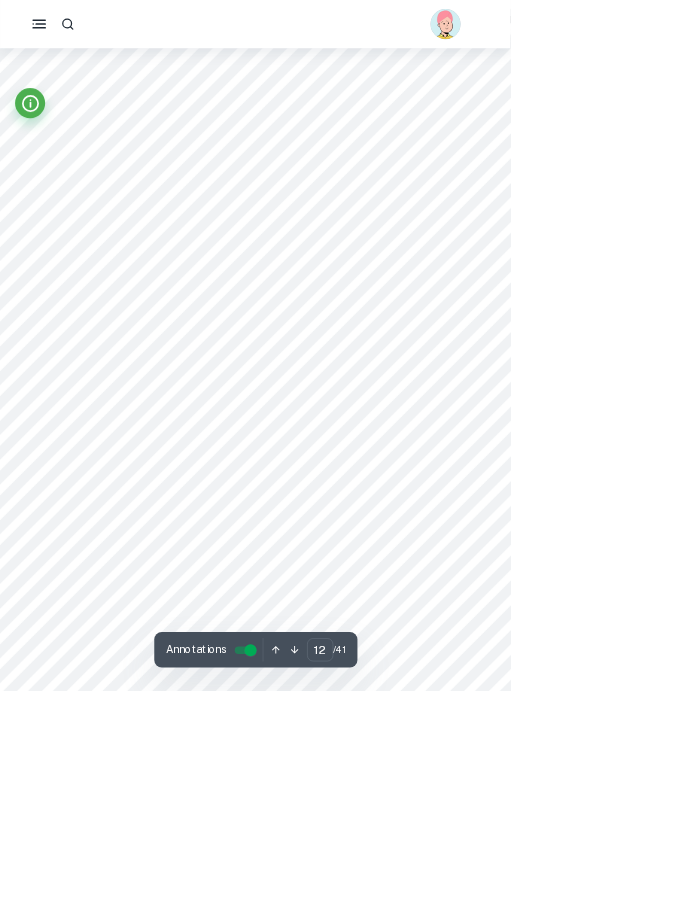 scroll, scrollTop: 14024, scrollLeft: 0, axis: vertical 